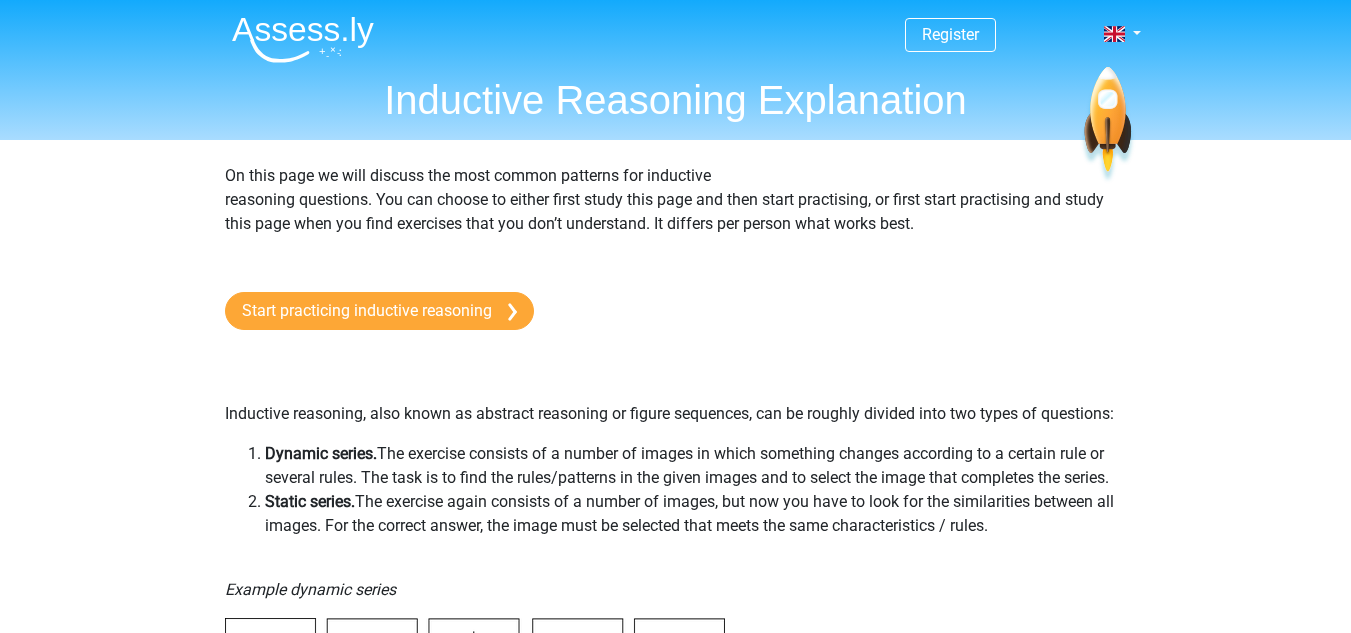 scroll, scrollTop: 5853, scrollLeft: 0, axis: vertical 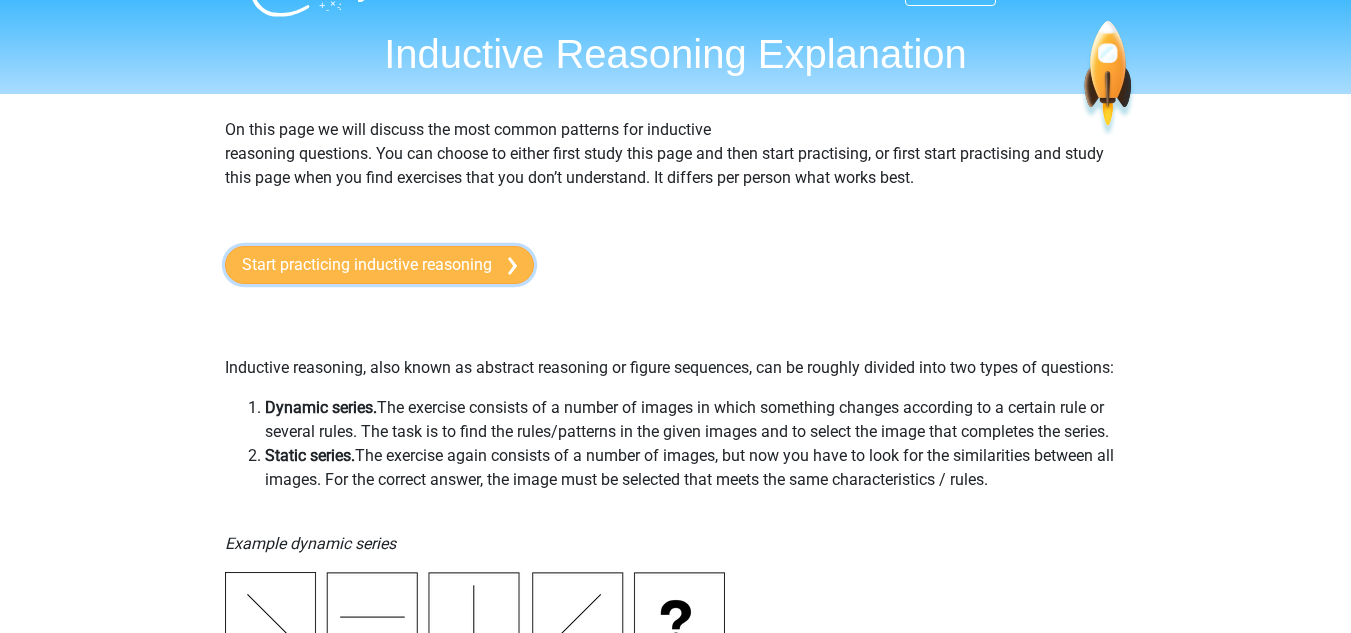 click on "Start practicing inductive reasoning" at bounding box center [379, 265] 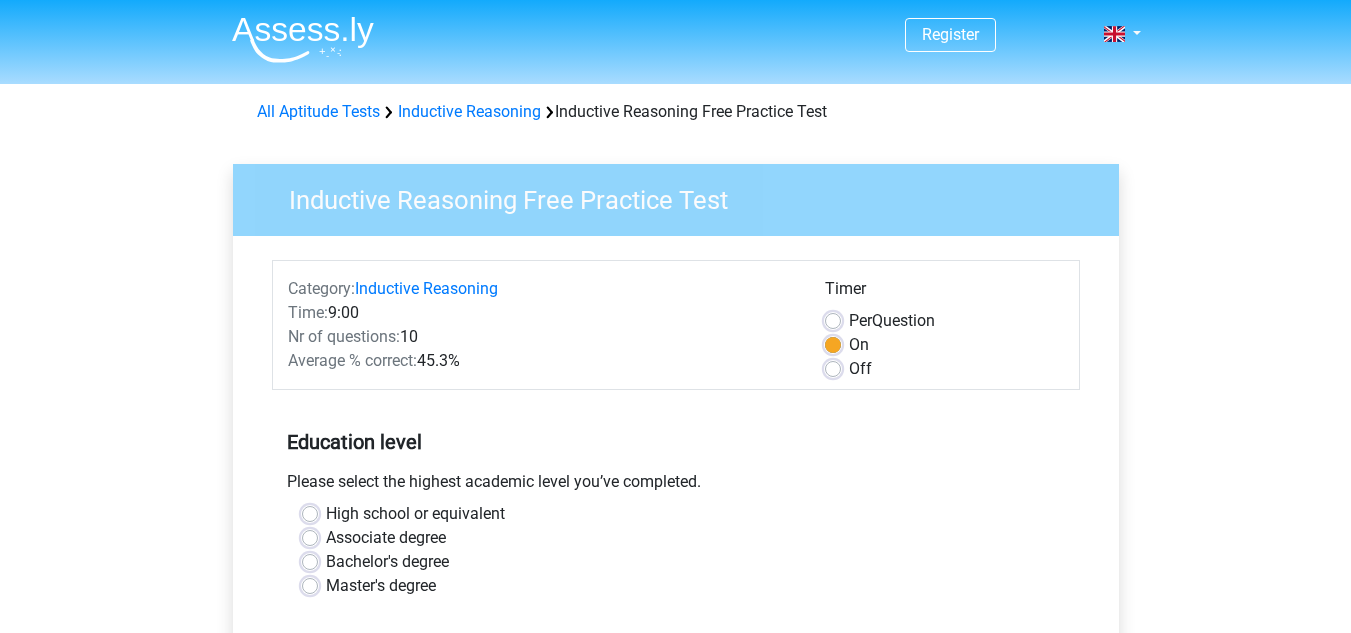 scroll, scrollTop: 0, scrollLeft: 0, axis: both 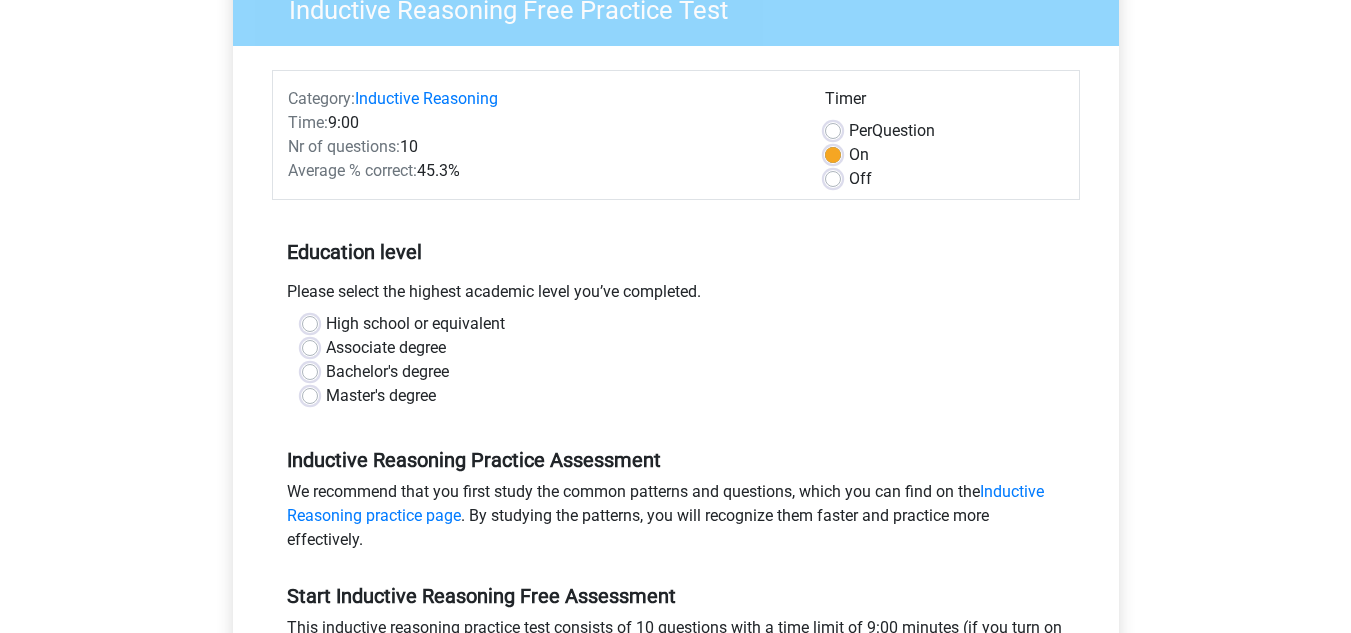 click on "Bachelor's degree" at bounding box center [387, 372] 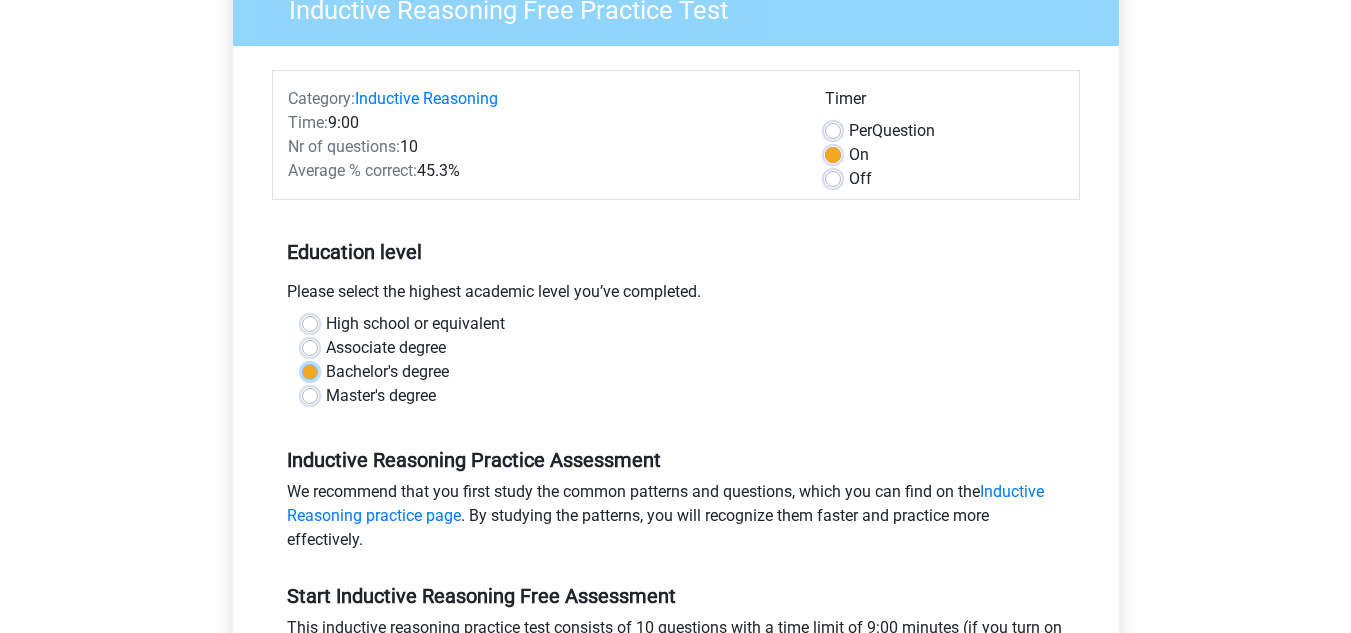 click on "Bachelor's degree" at bounding box center (310, 370) 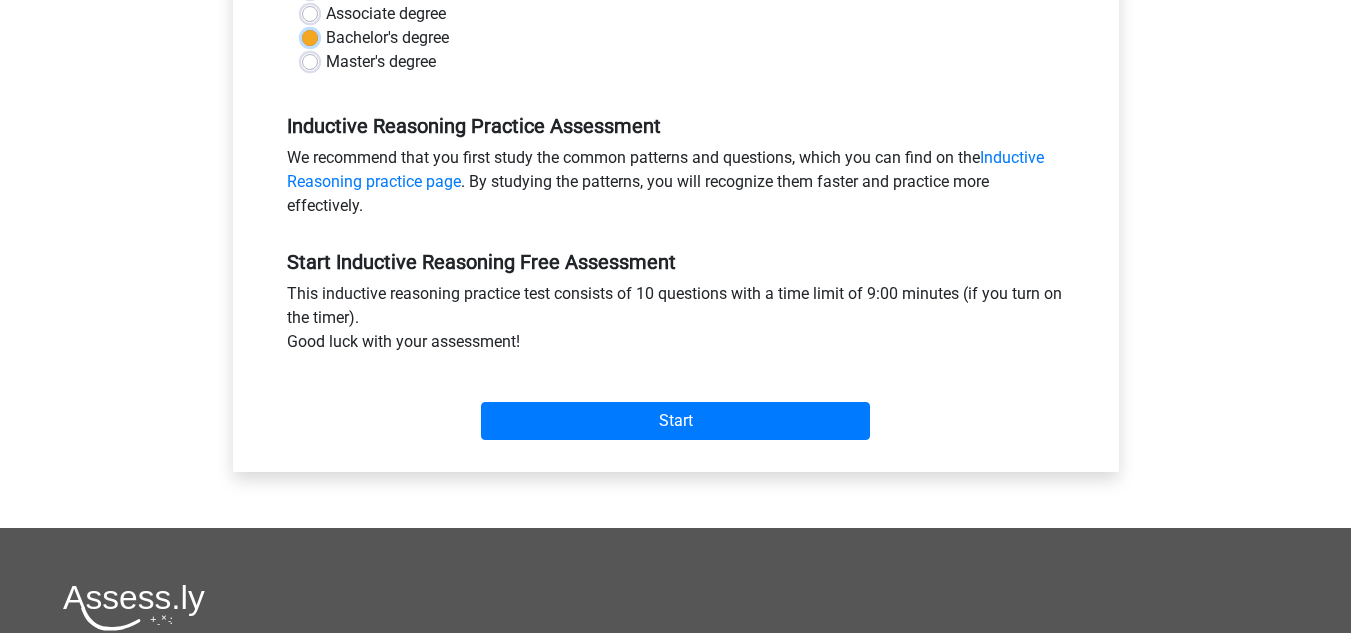 scroll, scrollTop: 608, scrollLeft: 0, axis: vertical 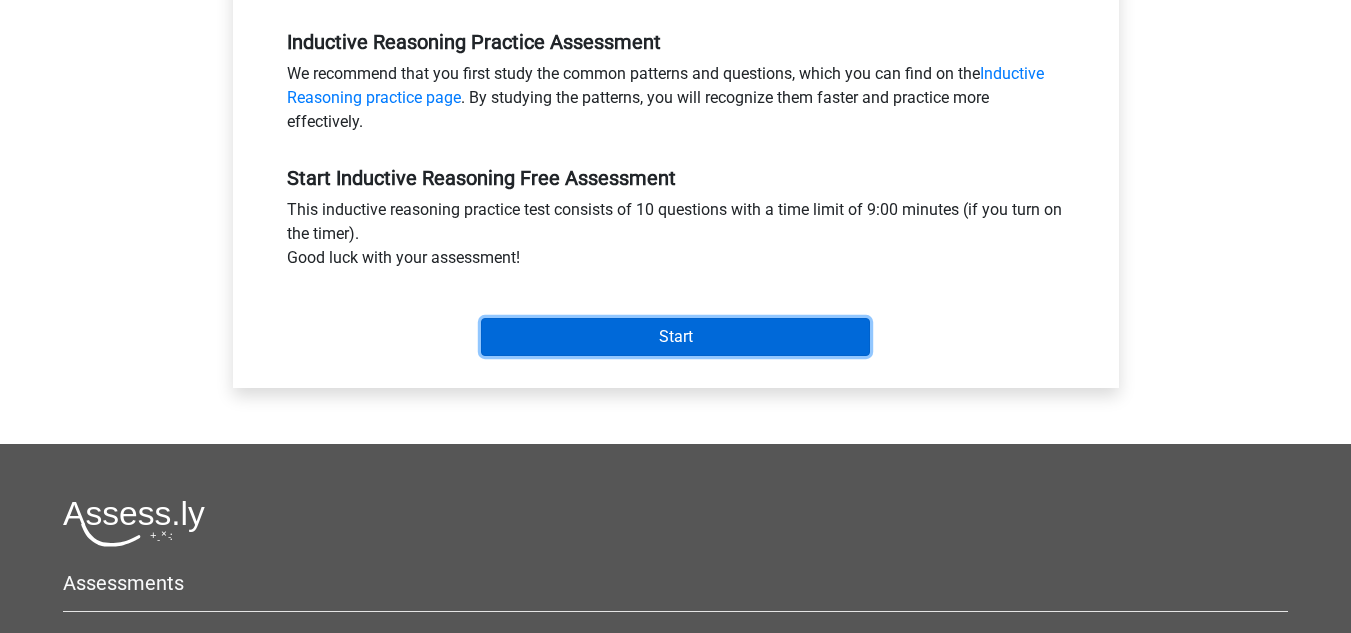 click on "Start" at bounding box center (675, 337) 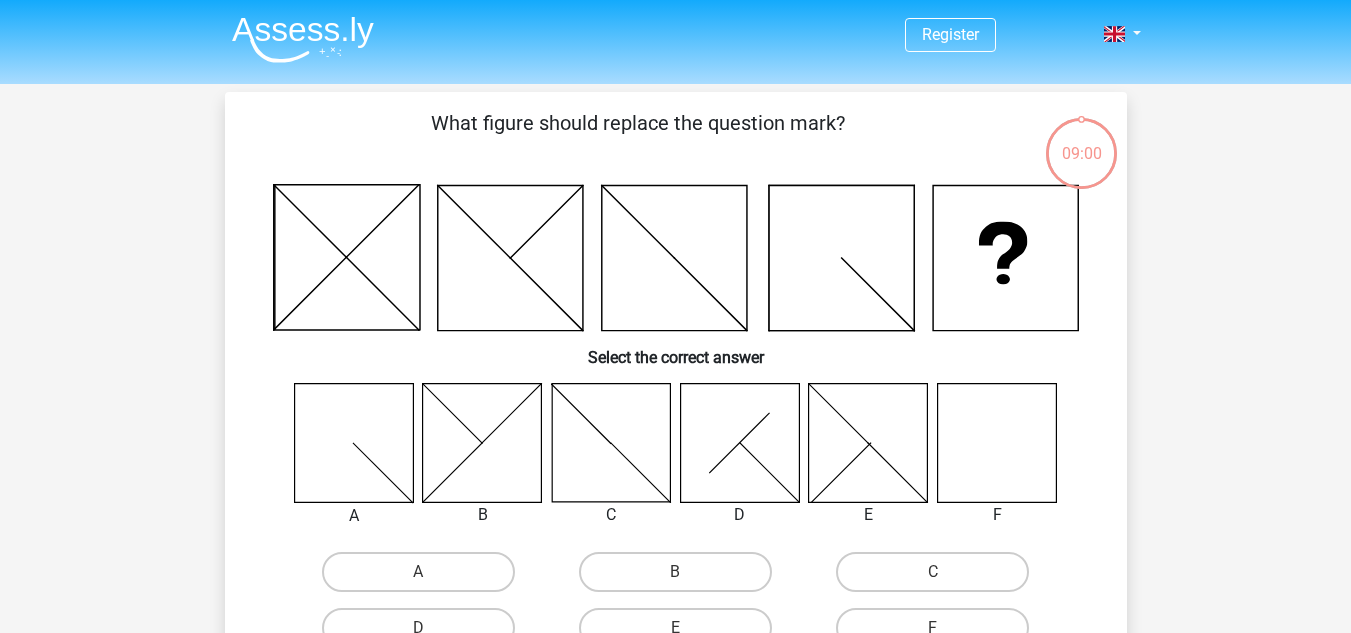 scroll, scrollTop: 0, scrollLeft: 0, axis: both 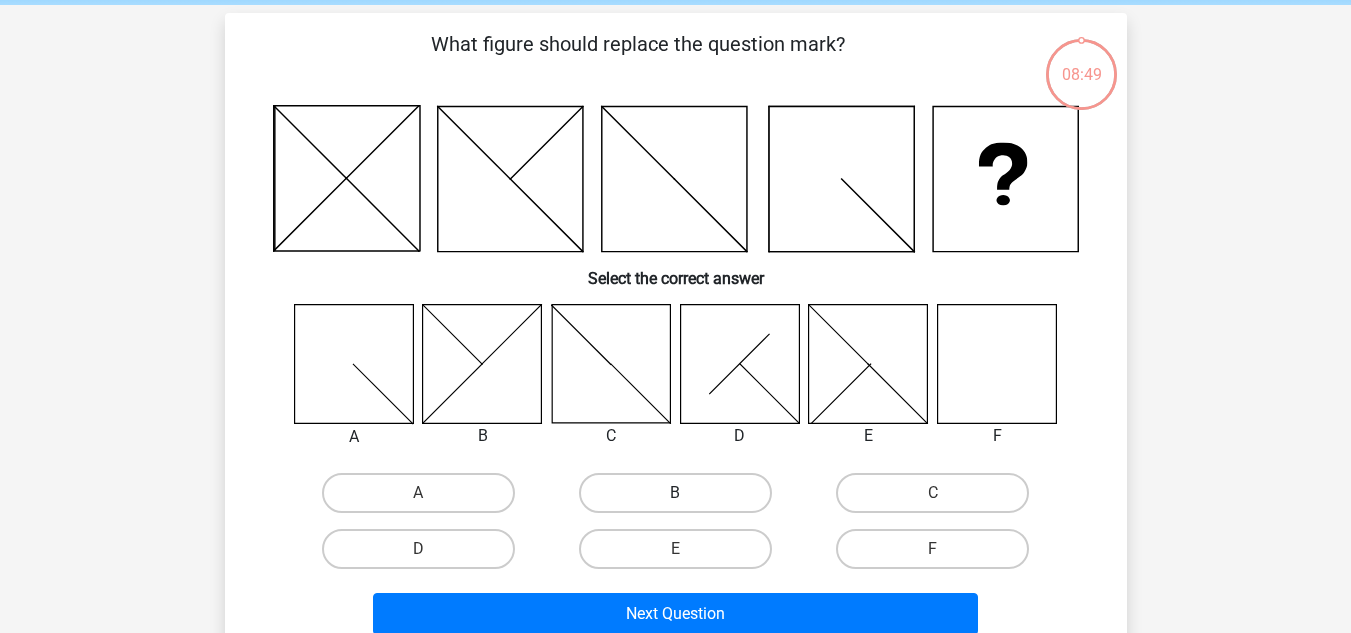 click on "B" at bounding box center (675, 493) 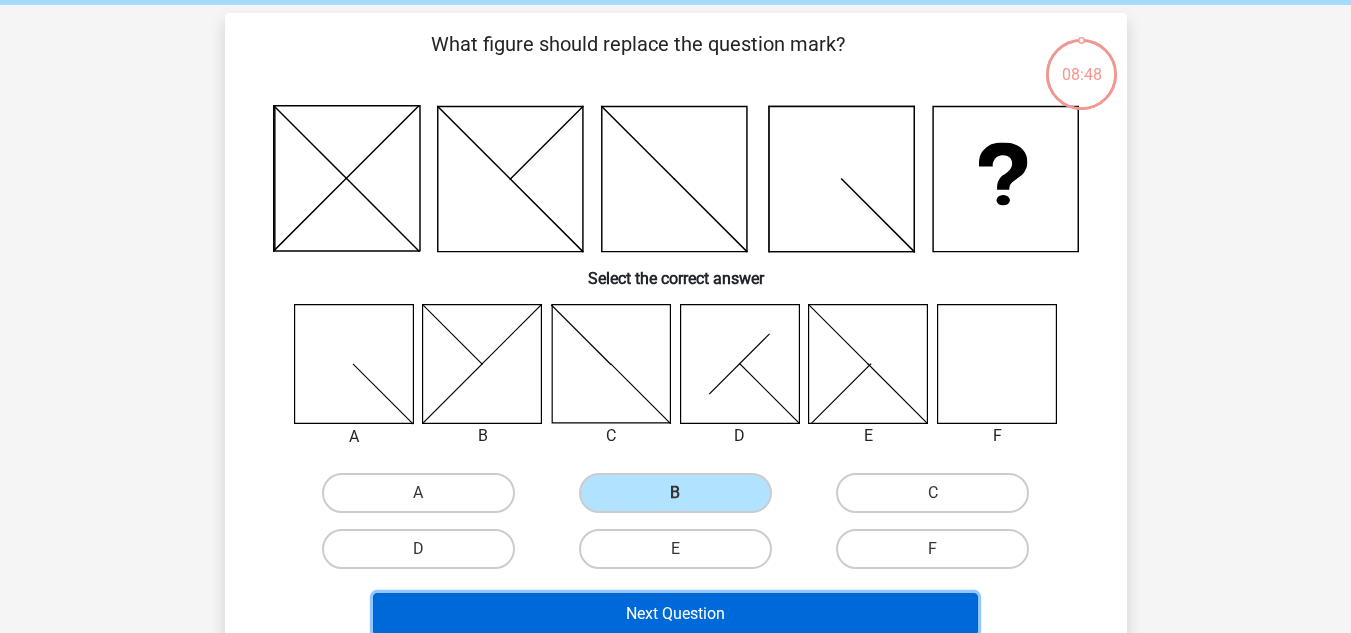 click on "Next Question" at bounding box center [675, 614] 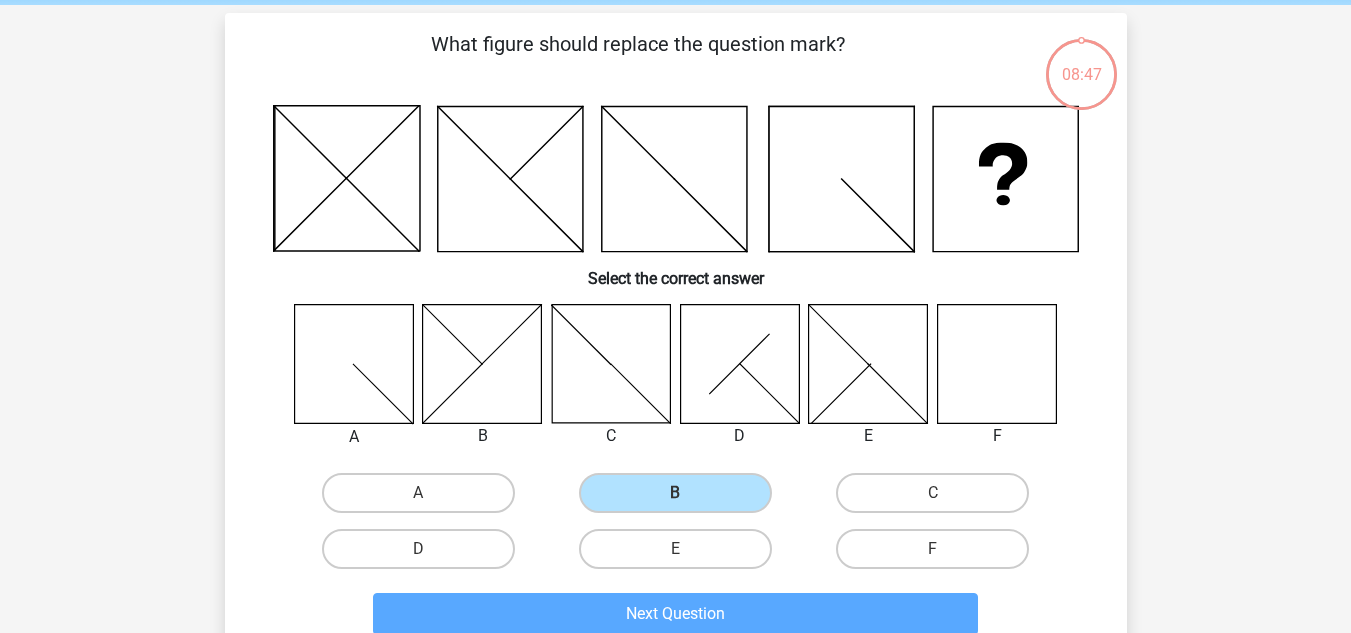 scroll, scrollTop: 92, scrollLeft: 0, axis: vertical 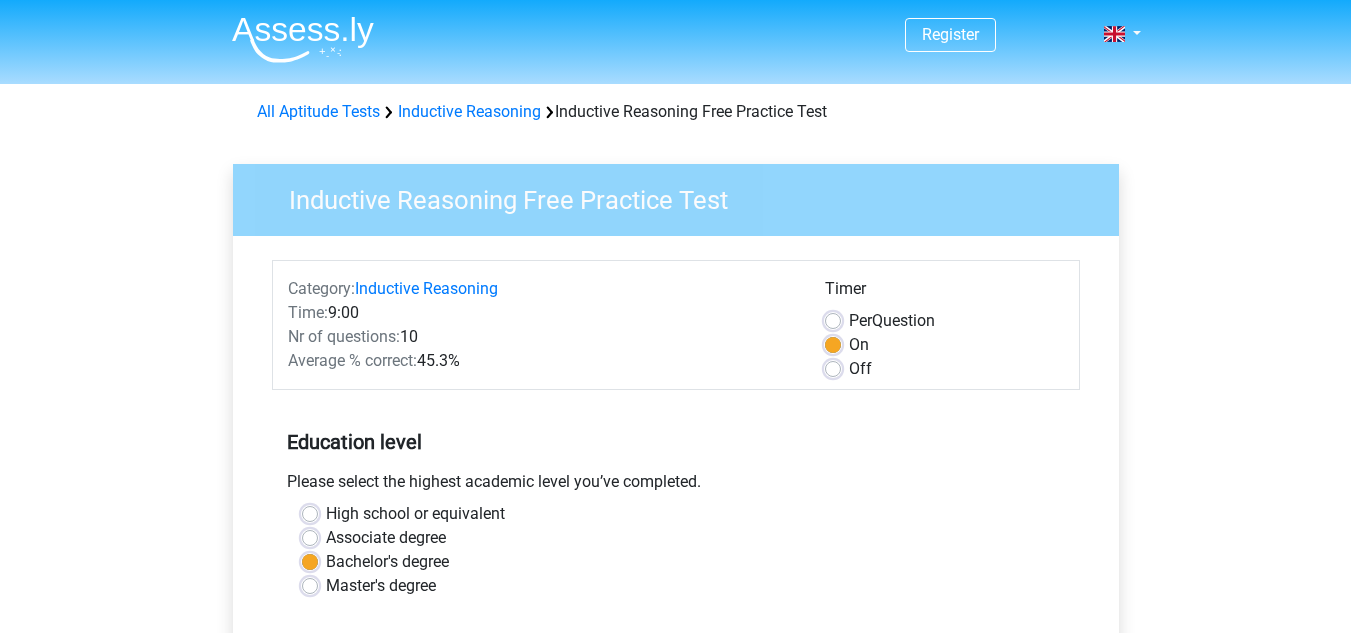 click on "Off" at bounding box center (860, 369) 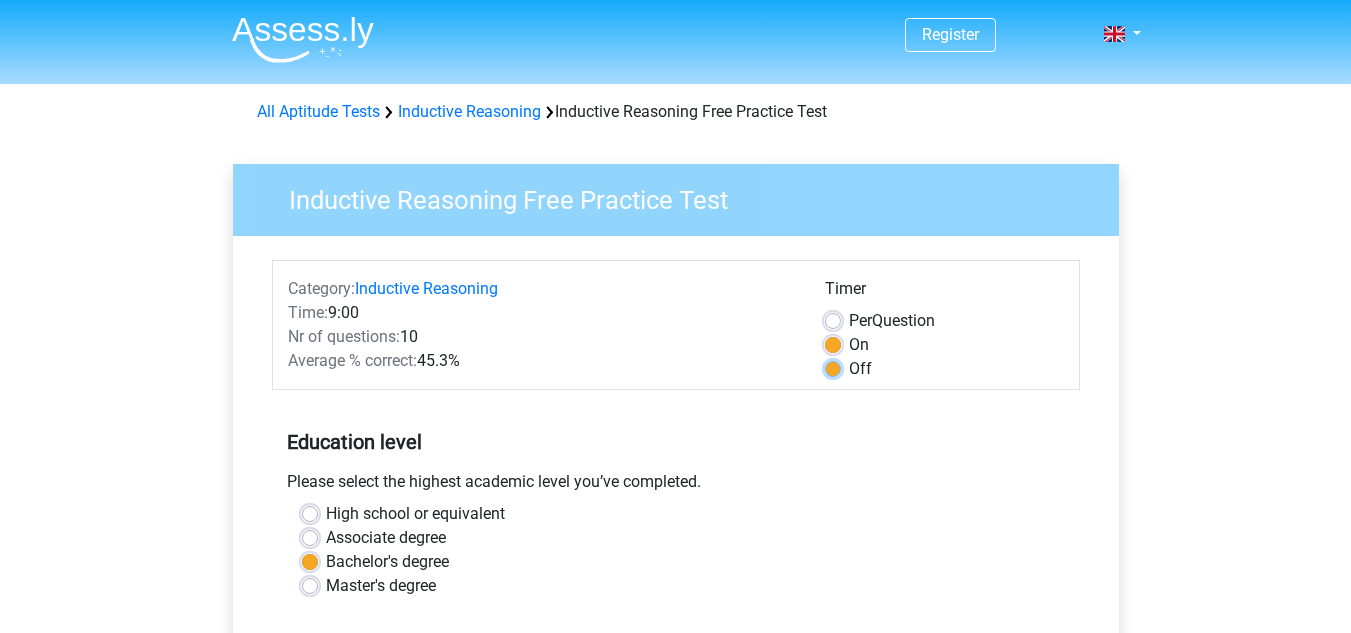 click on "Off" at bounding box center [833, 367] 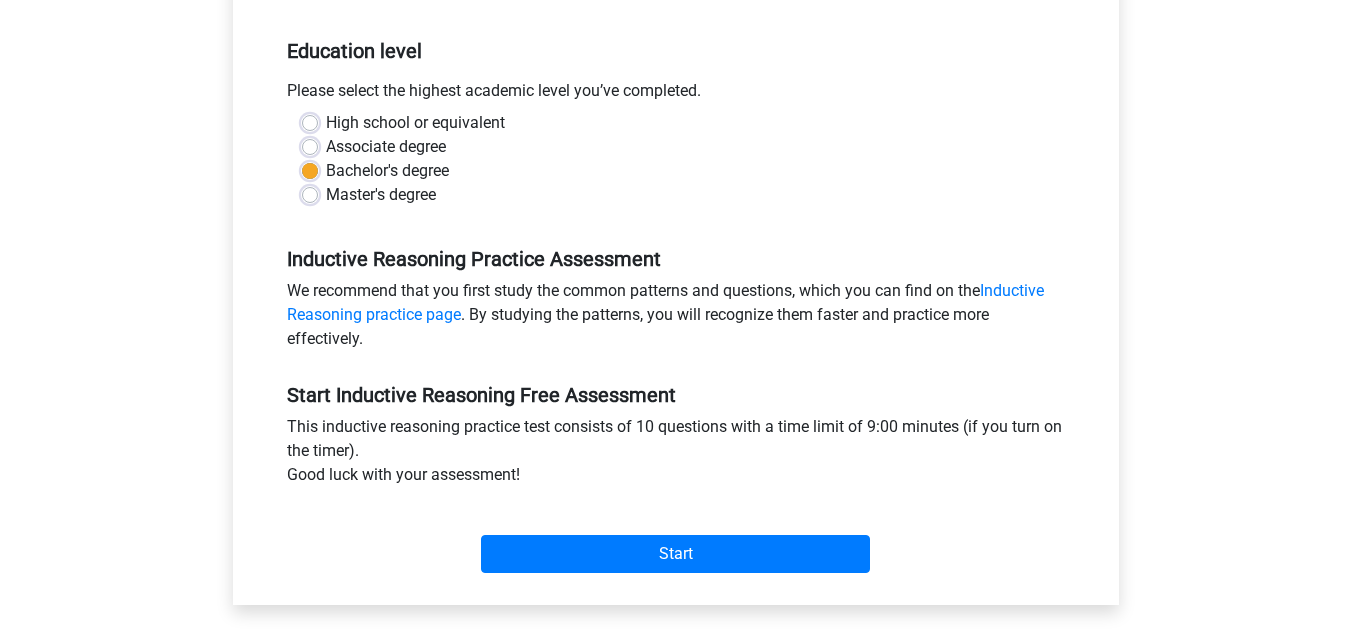 scroll, scrollTop: 389, scrollLeft: 0, axis: vertical 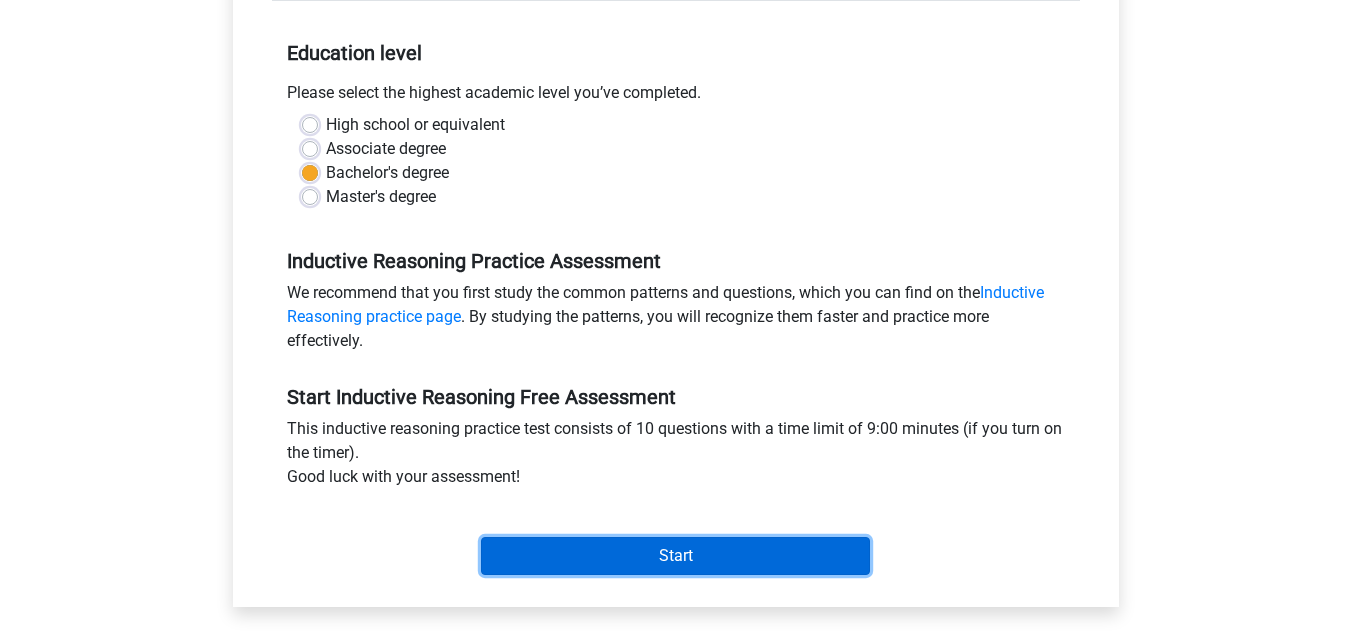 click on "Start" at bounding box center [675, 556] 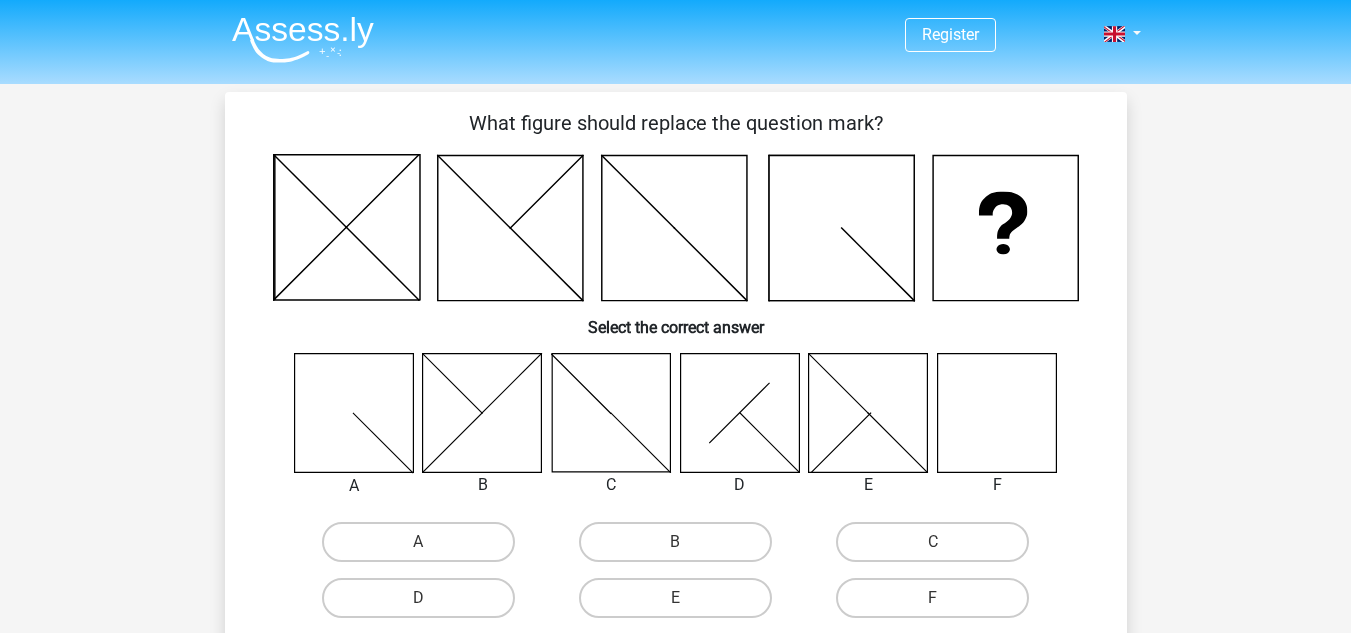 scroll, scrollTop: 0, scrollLeft: 0, axis: both 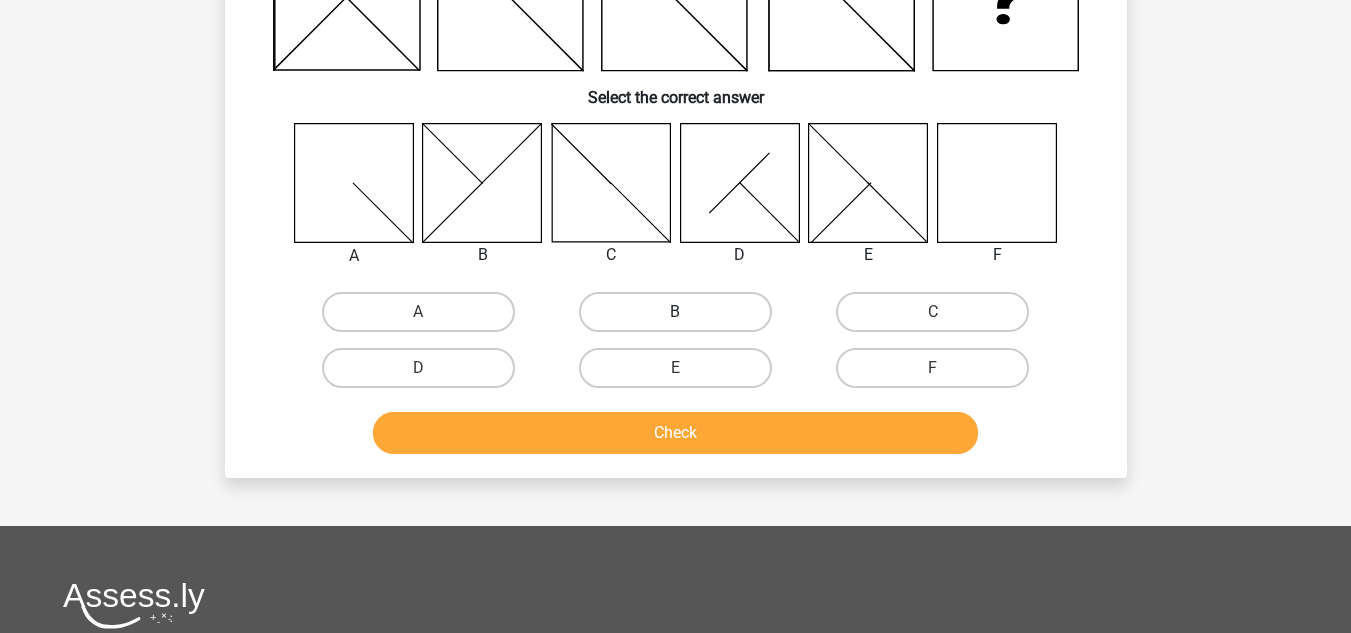 click on "B" at bounding box center [675, 312] 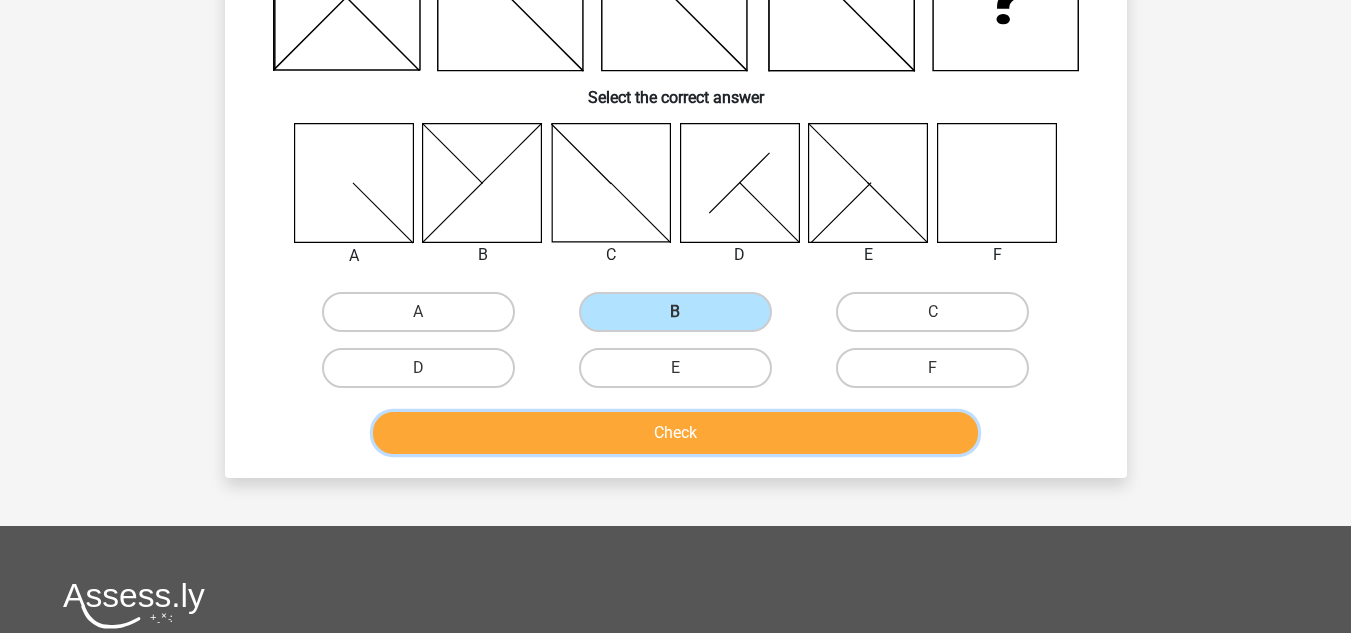 click on "Check" at bounding box center [675, 433] 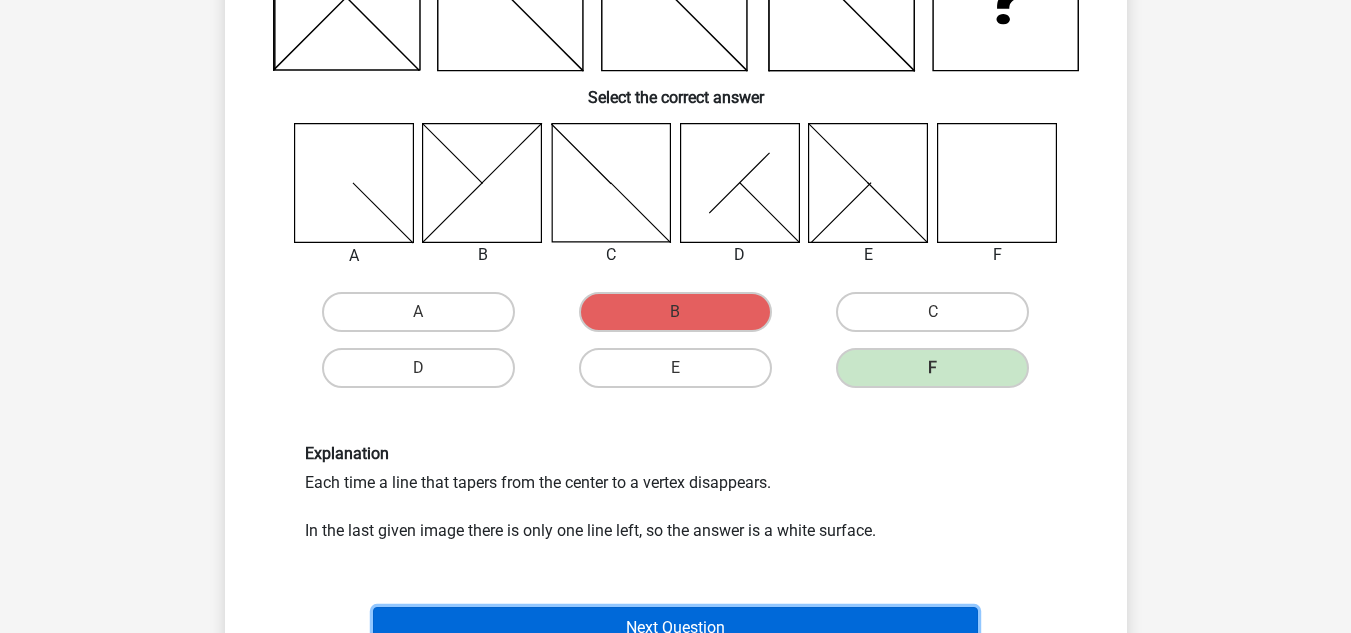 click on "Next Question" at bounding box center (675, 628) 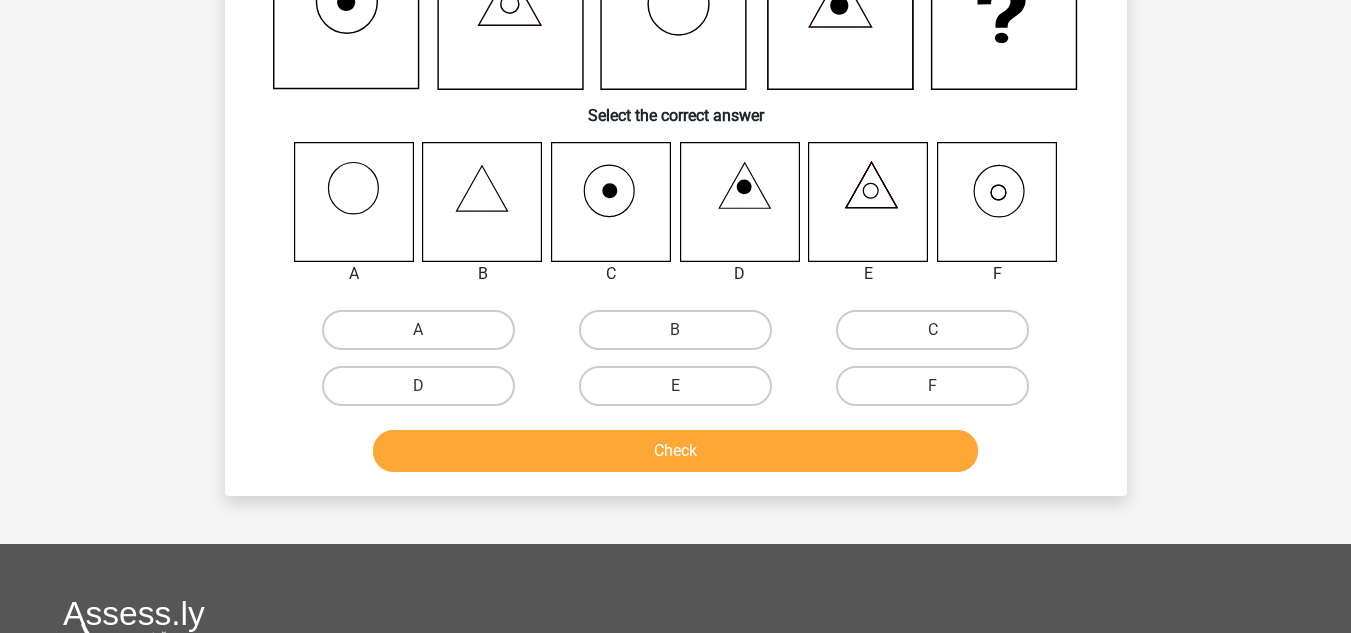 scroll, scrollTop: 92, scrollLeft: 0, axis: vertical 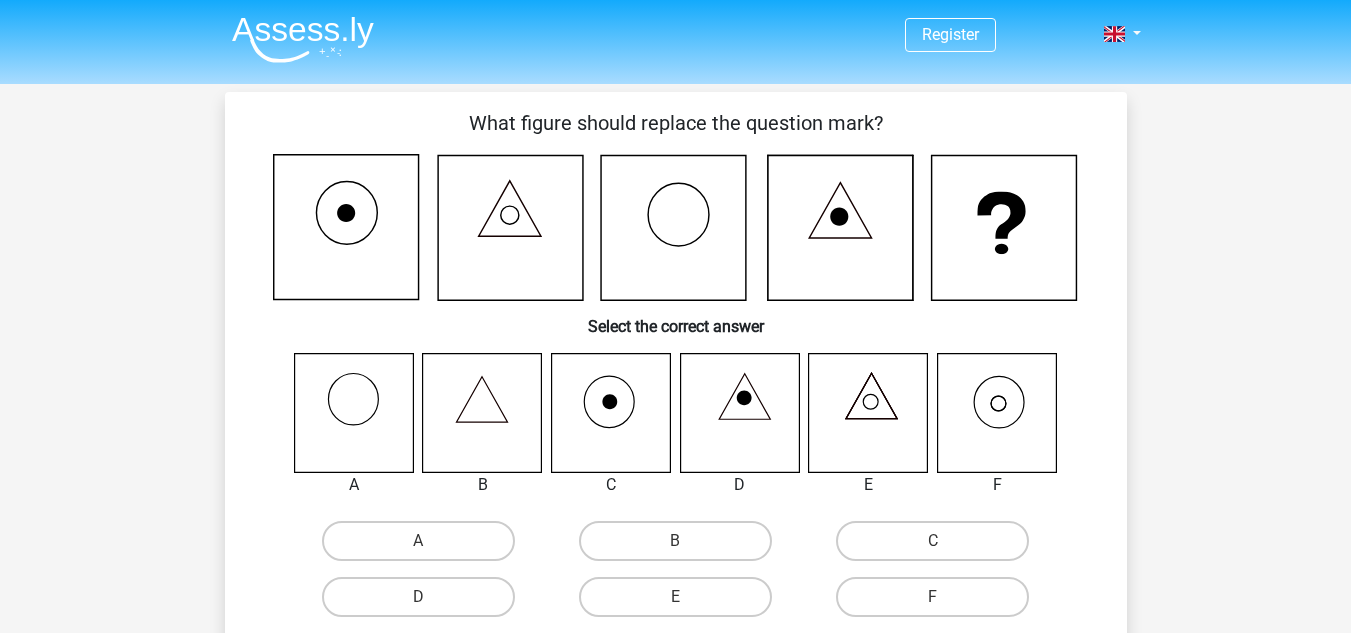 type 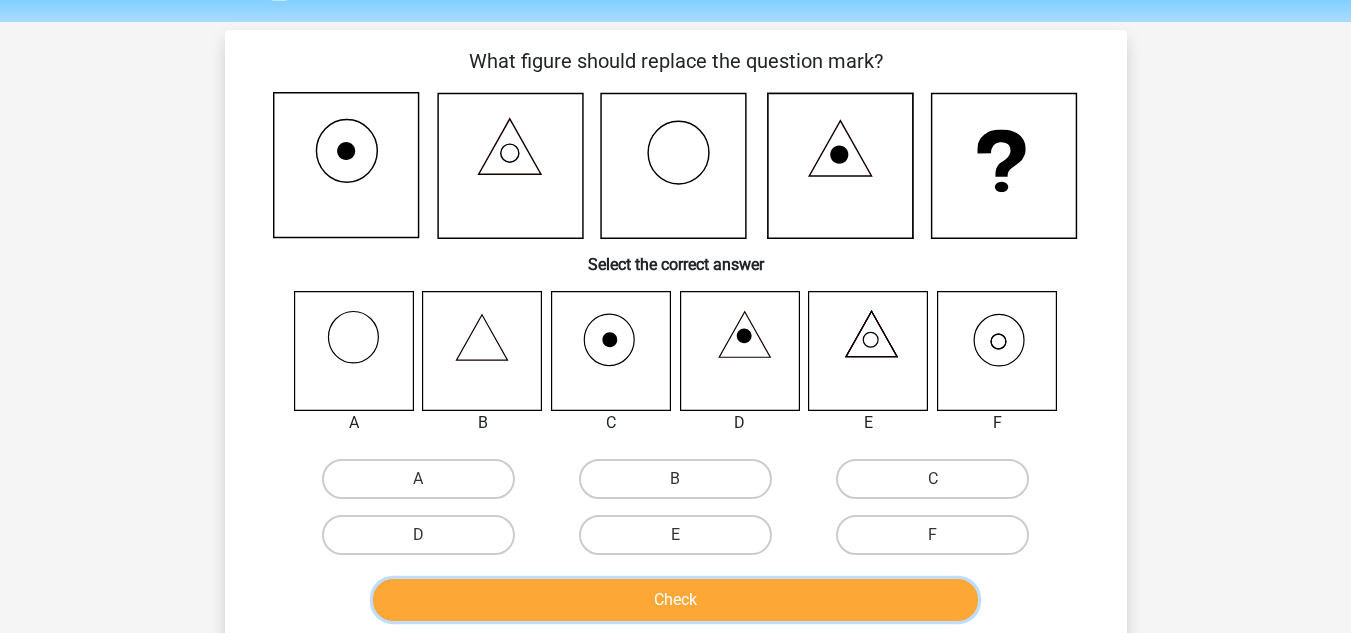 scroll, scrollTop: 73, scrollLeft: 0, axis: vertical 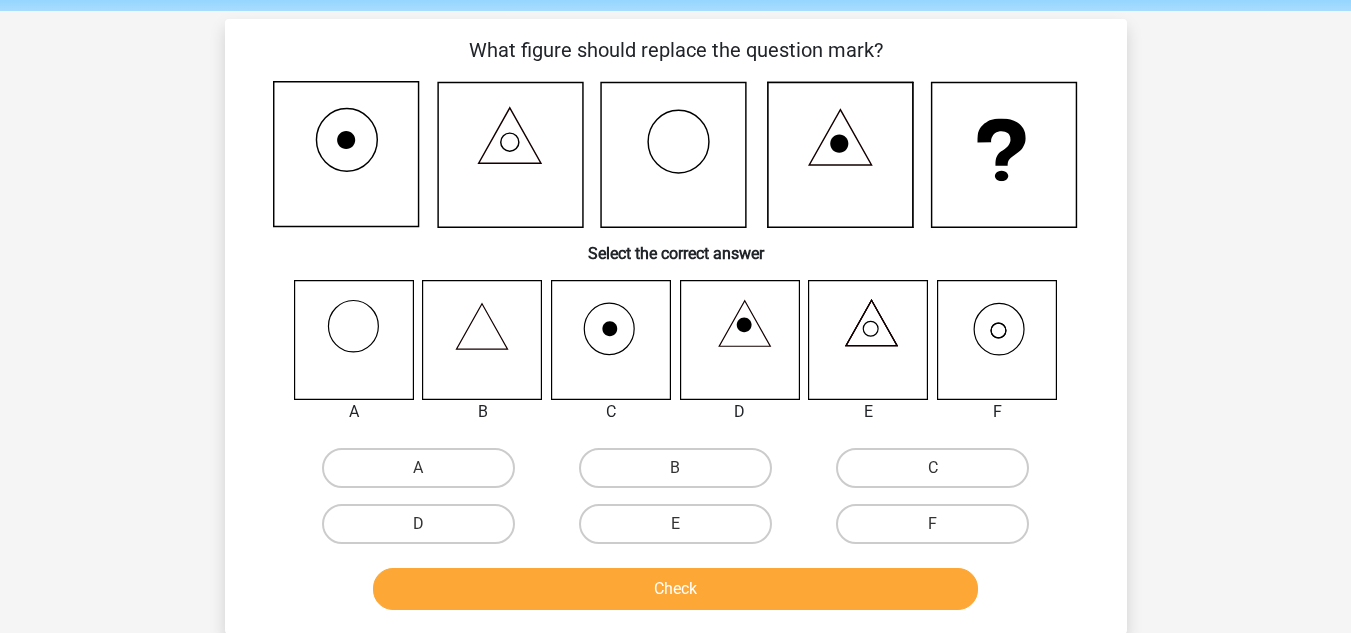click 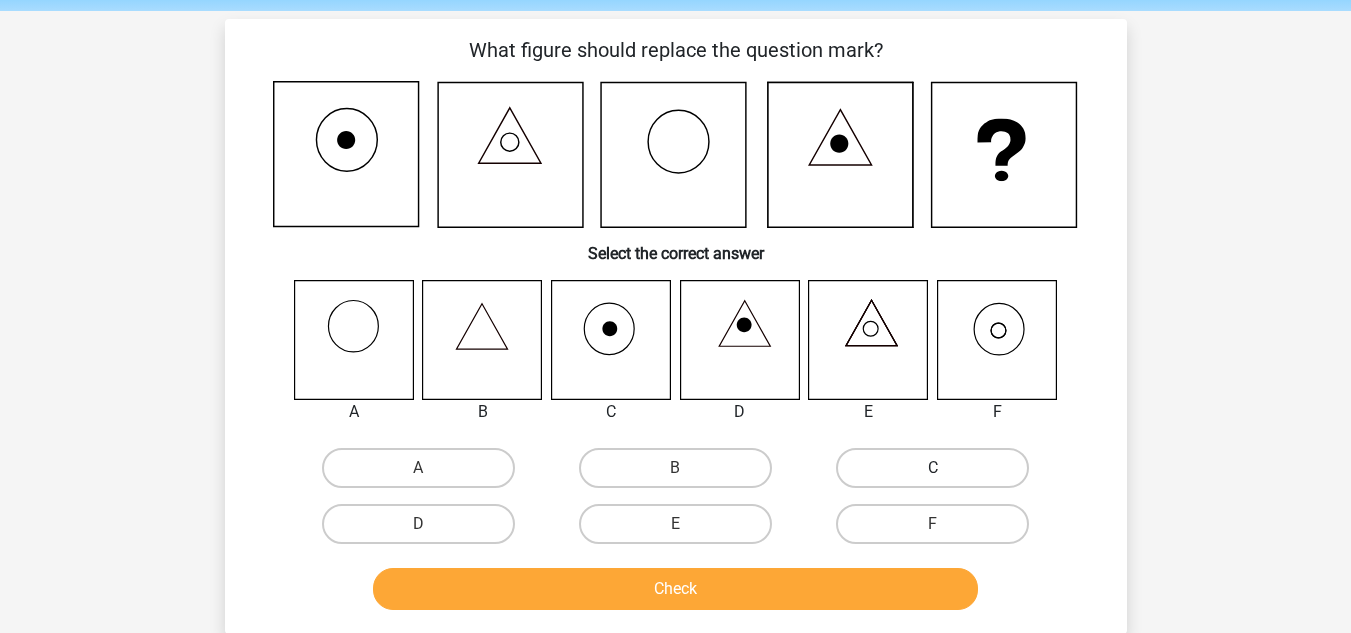 click on "C" at bounding box center (932, 468) 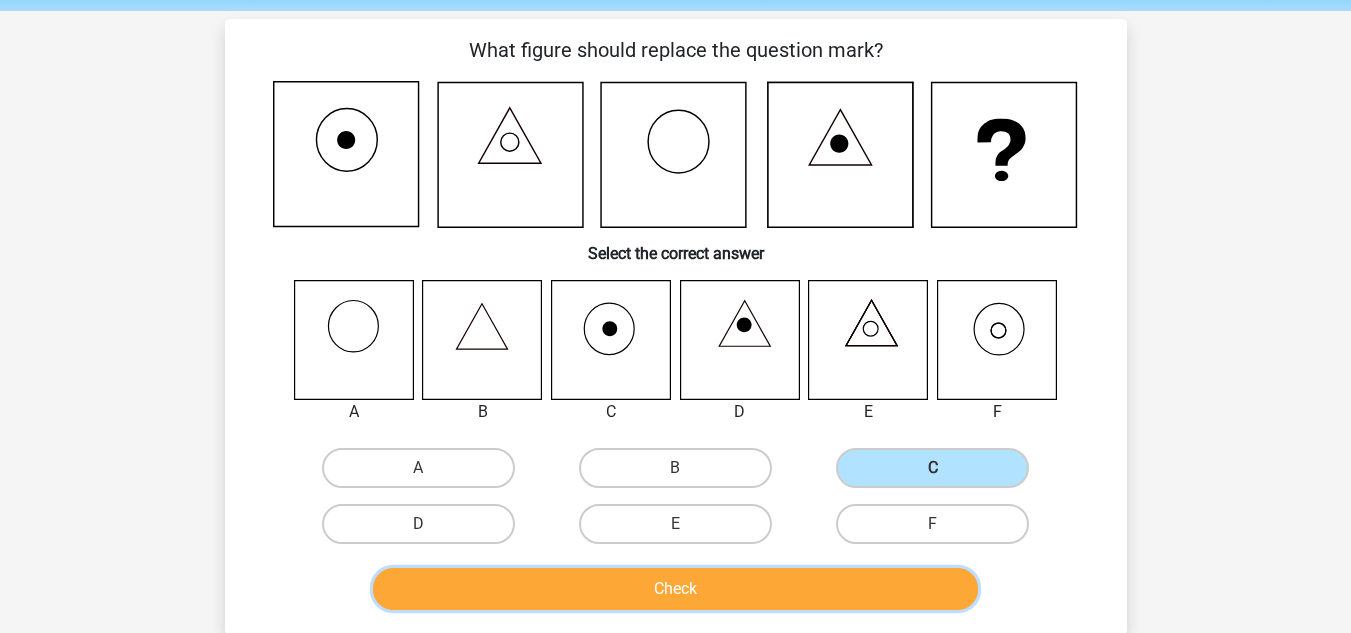 click on "Check" at bounding box center [675, 589] 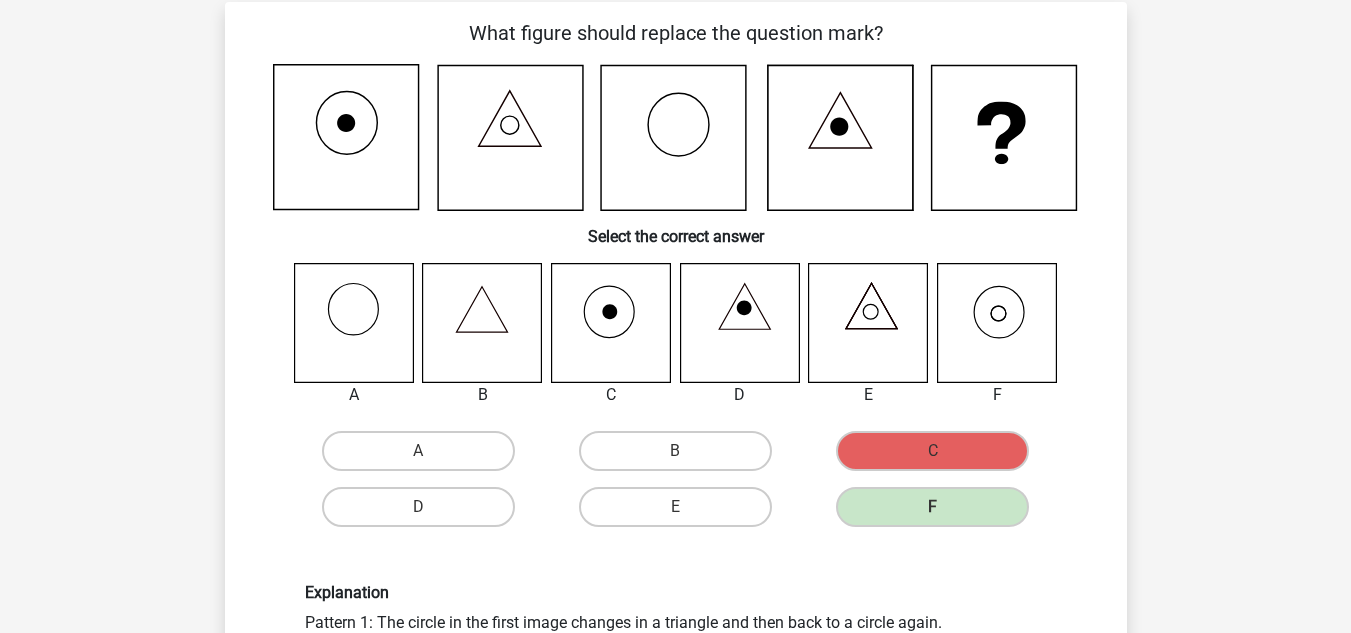 scroll, scrollTop: 79, scrollLeft: 0, axis: vertical 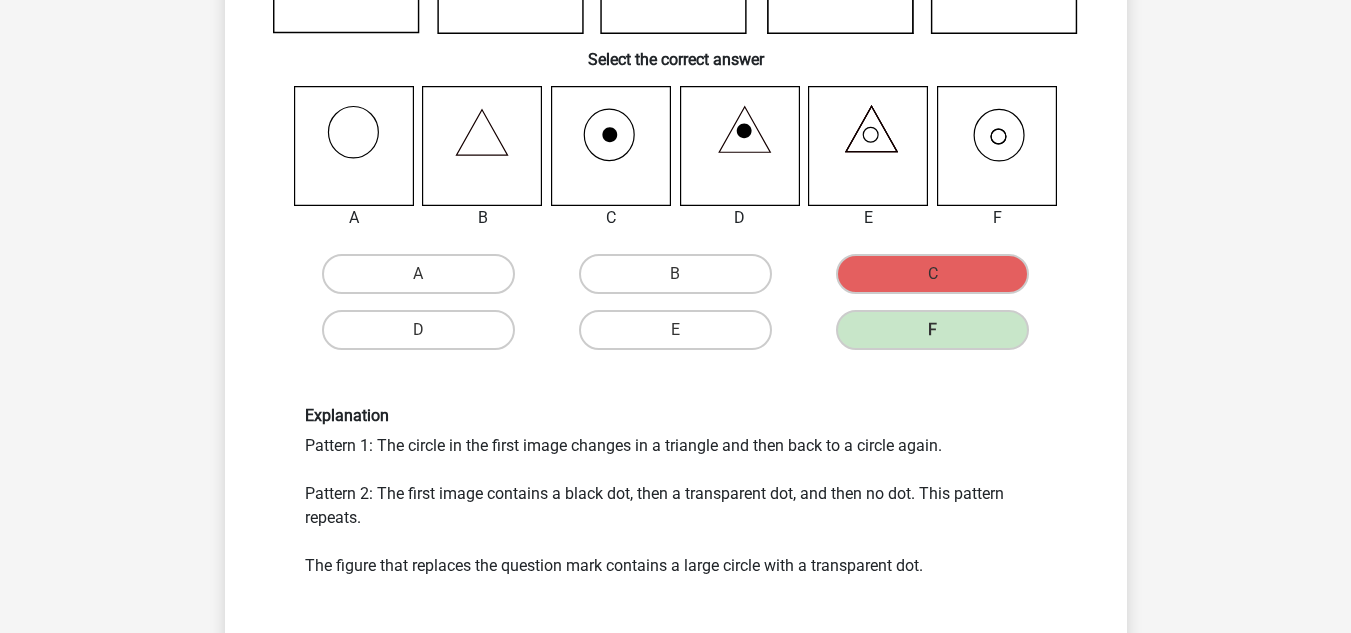 click on "Register
Nederlands
English" at bounding box center [675, 550] 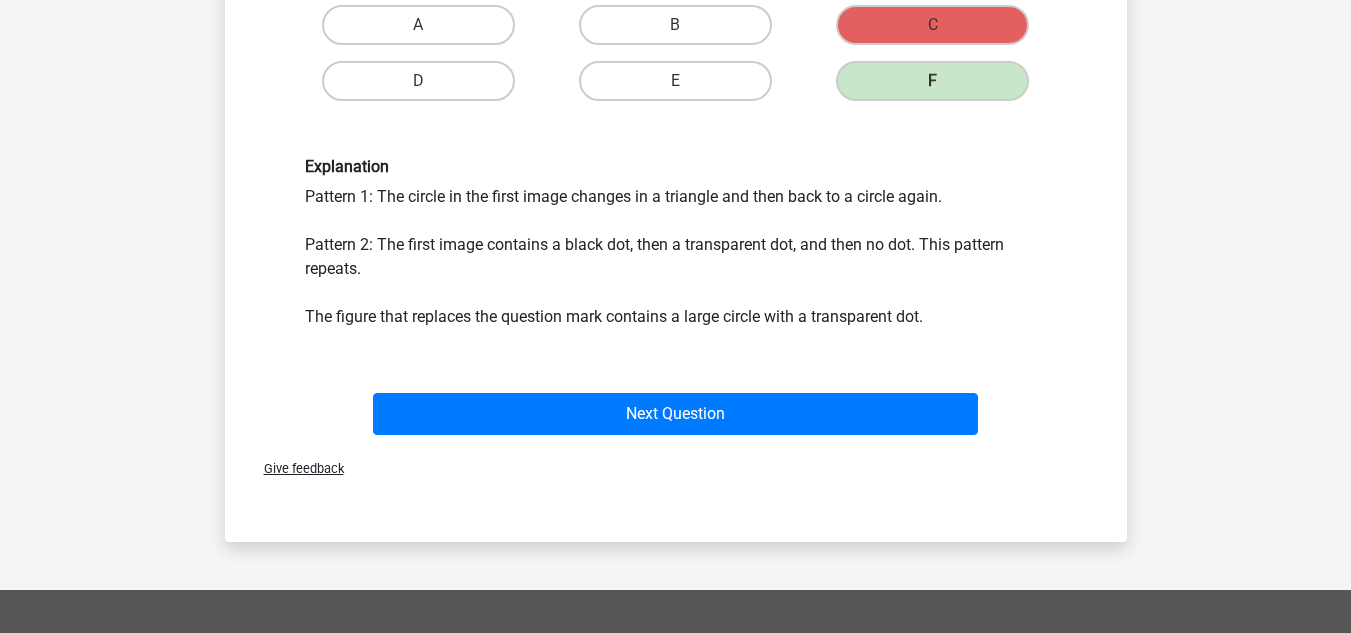 scroll, scrollTop: 568, scrollLeft: 0, axis: vertical 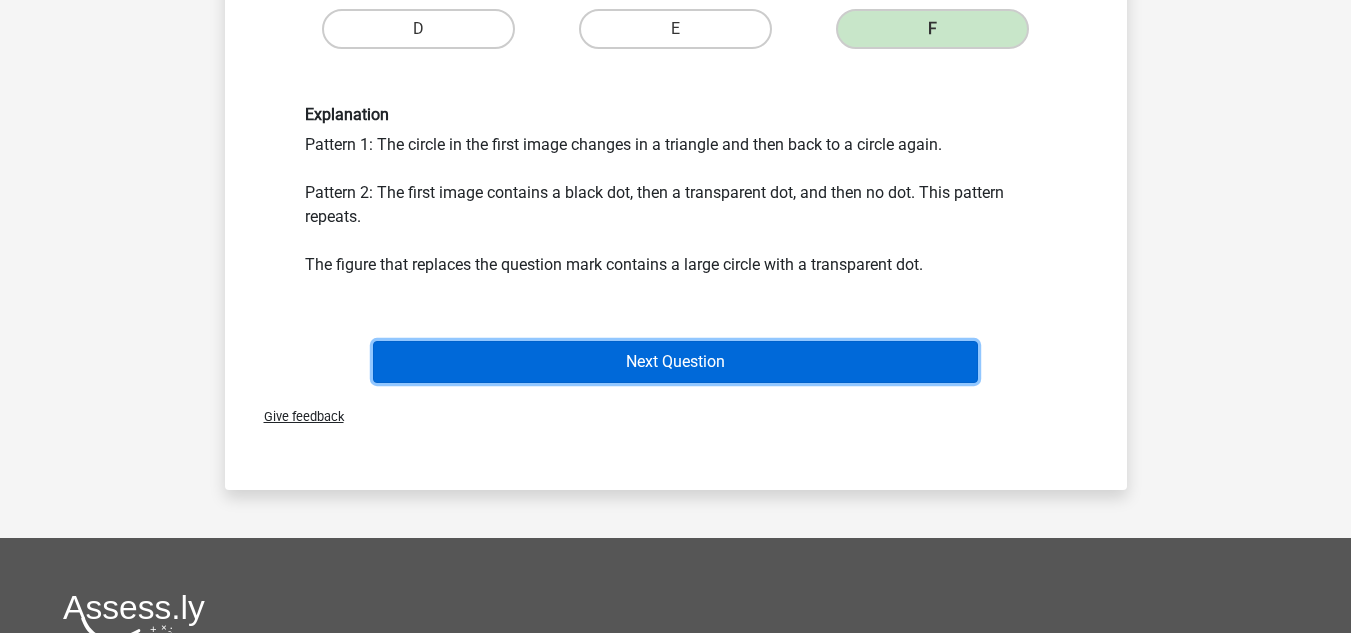 click on "Next Question" at bounding box center (675, 362) 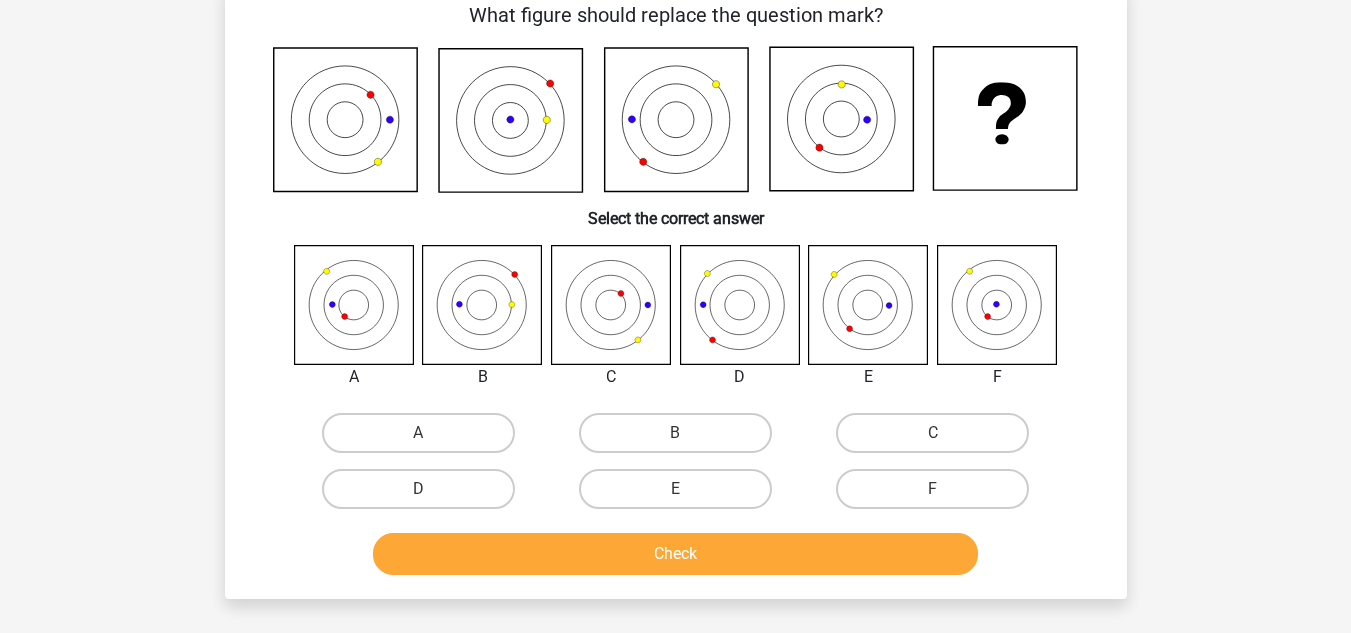 scroll, scrollTop: 92, scrollLeft: 0, axis: vertical 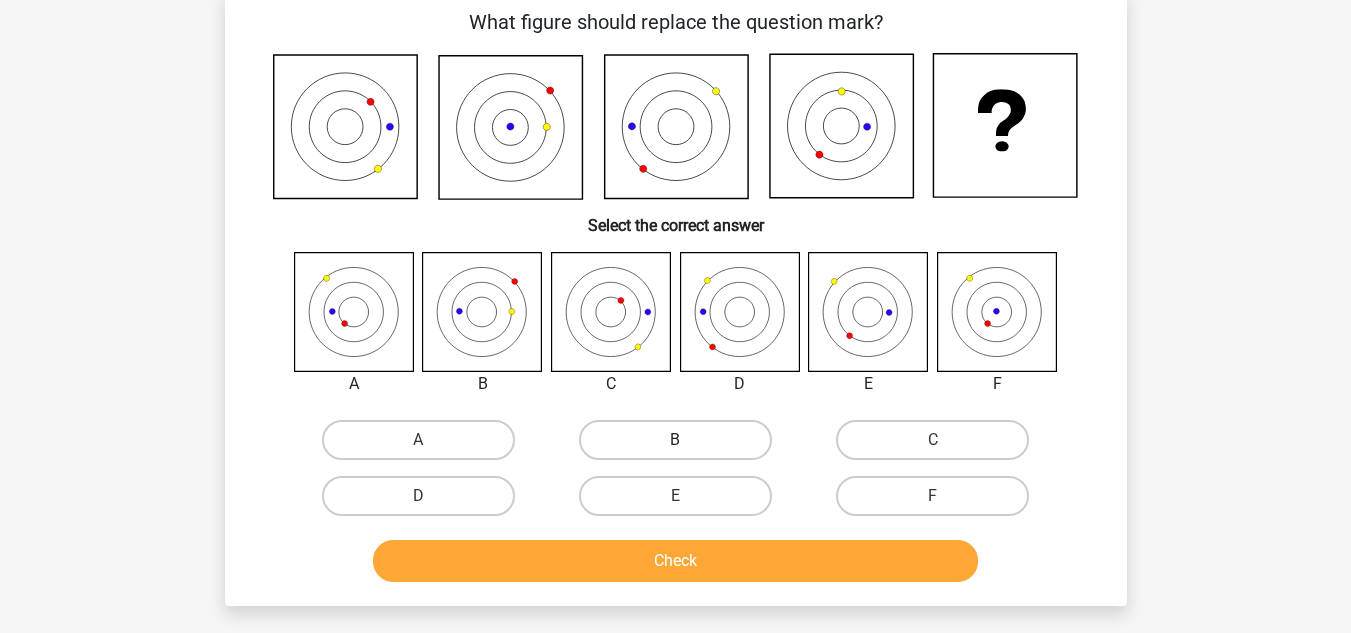 click on "B" at bounding box center [675, 440] 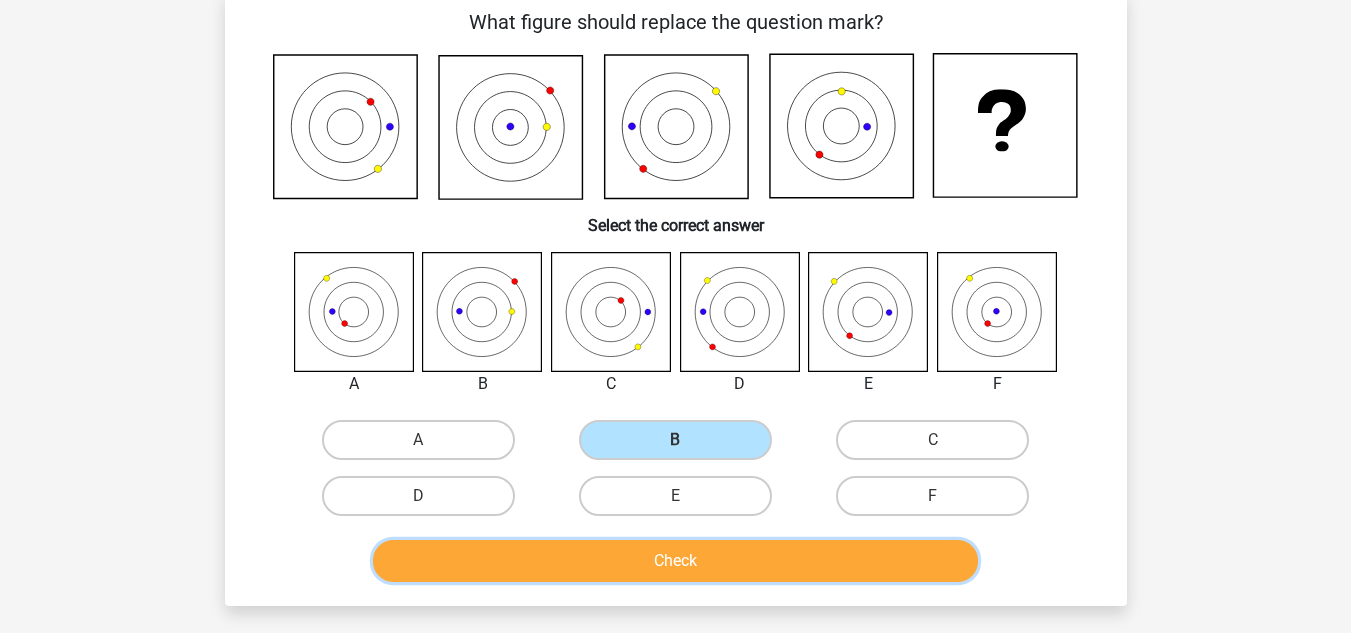 click on "Check" at bounding box center (675, 561) 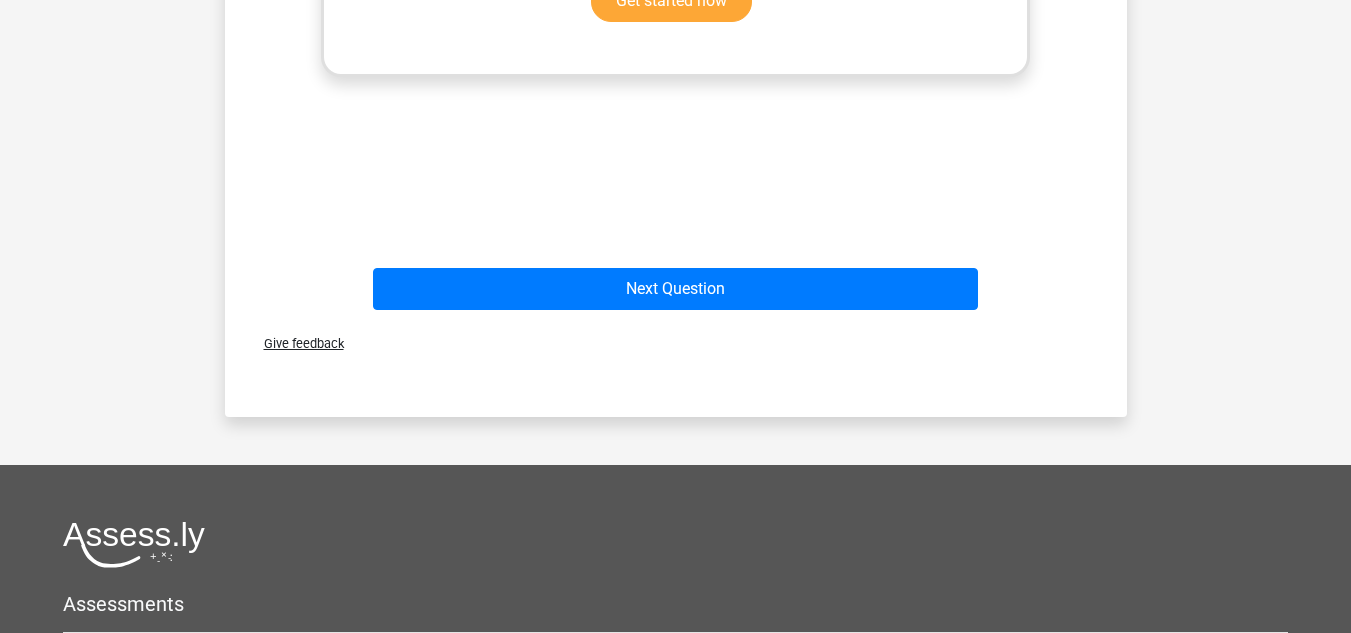 scroll, scrollTop: 1060, scrollLeft: 0, axis: vertical 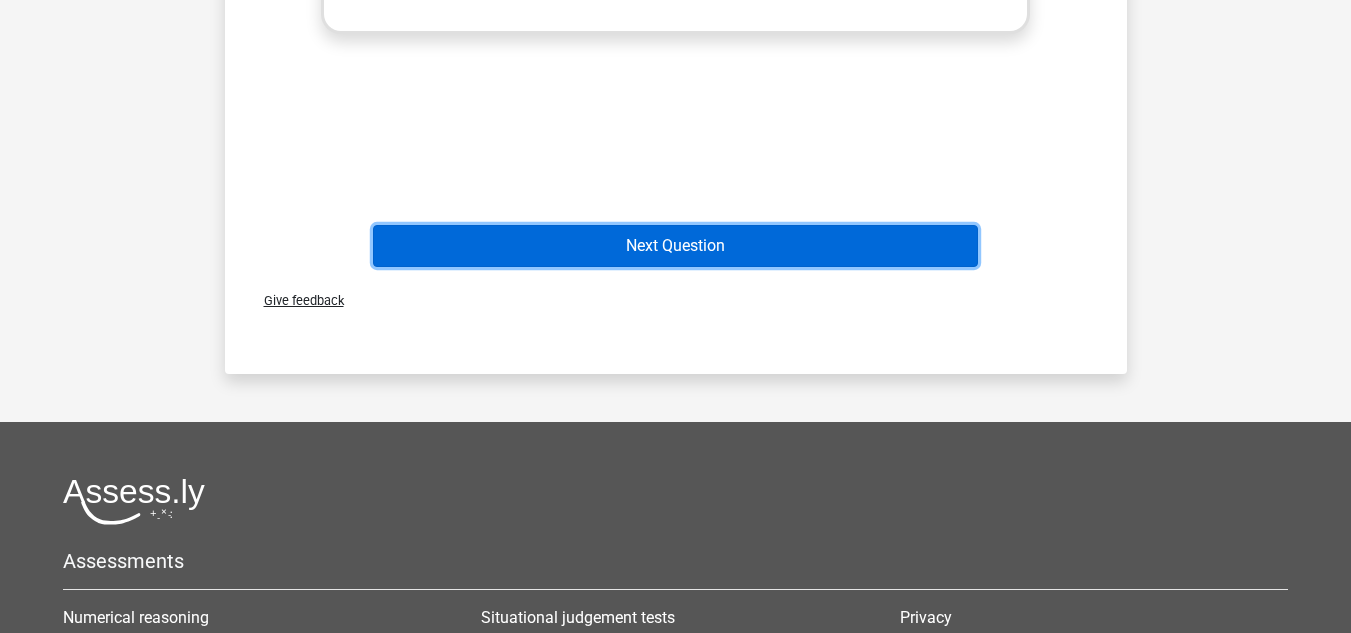 click on "Next Question" at bounding box center (675, 246) 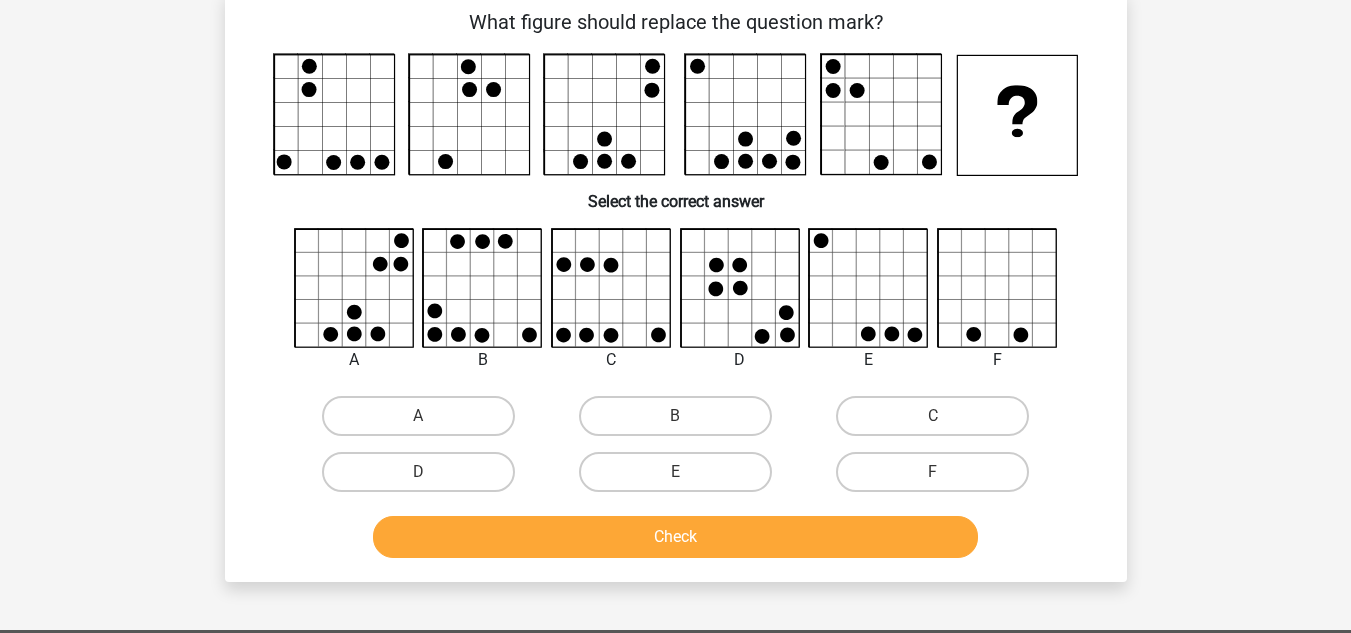 scroll, scrollTop: 92, scrollLeft: 0, axis: vertical 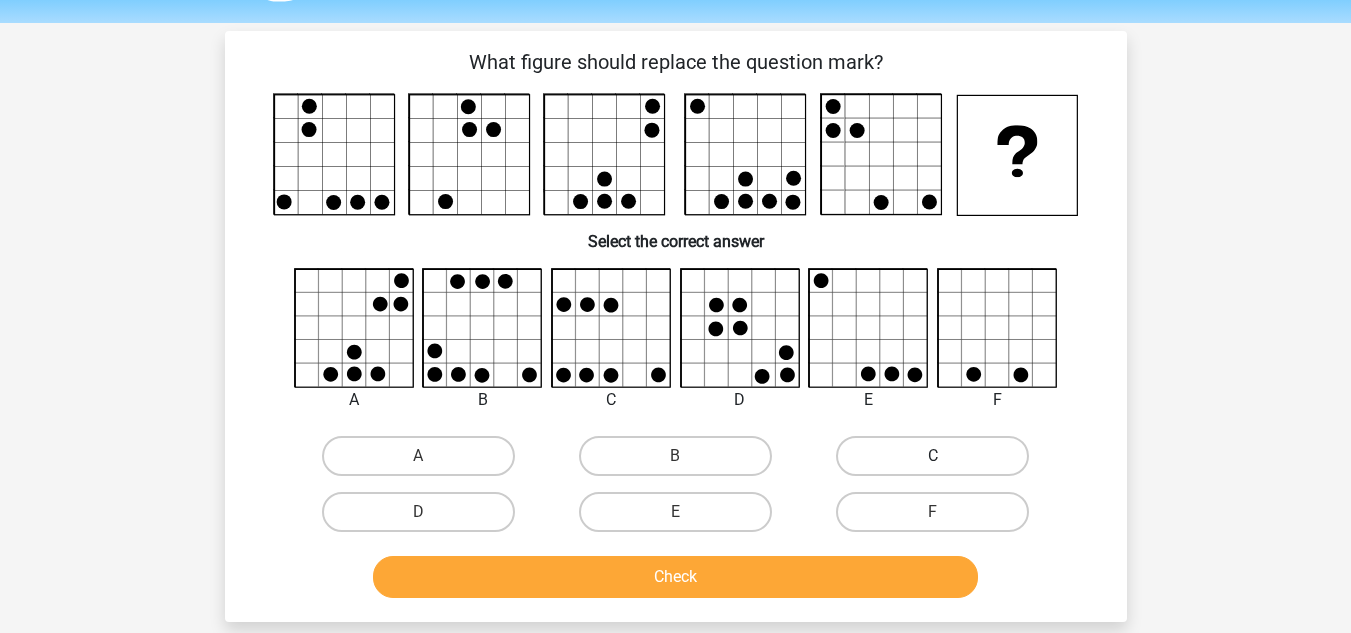 click on "C" at bounding box center (932, 456) 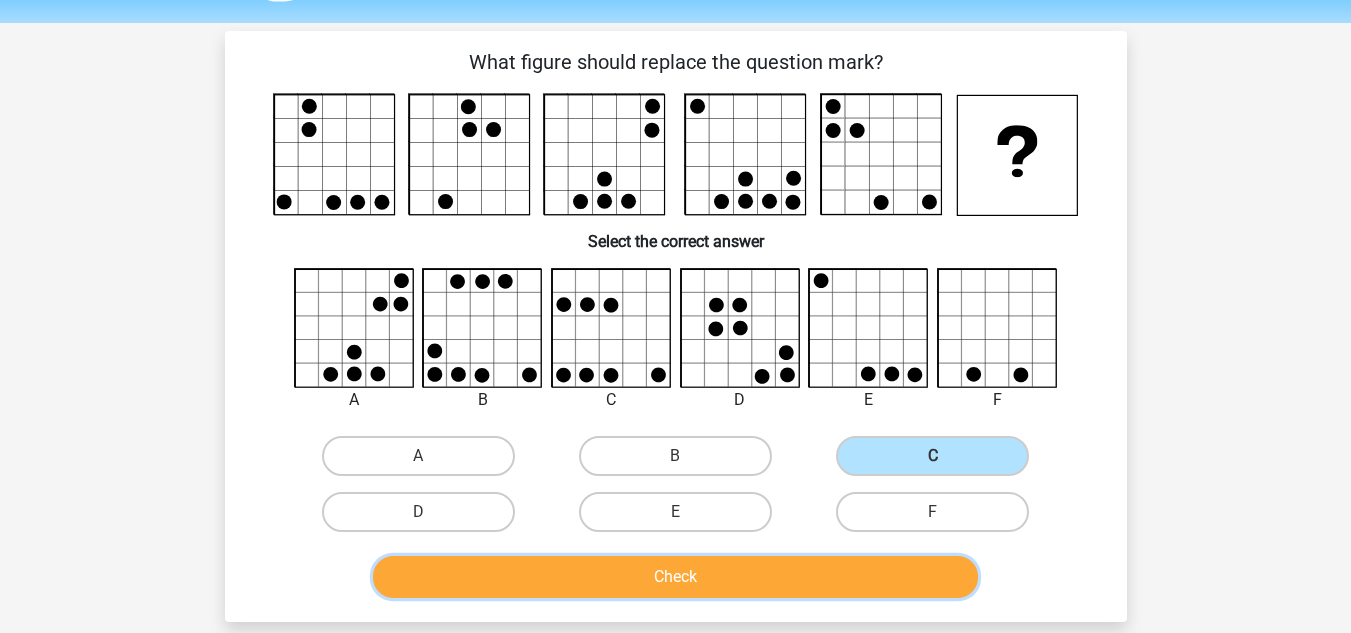 click on "Check" at bounding box center (675, 577) 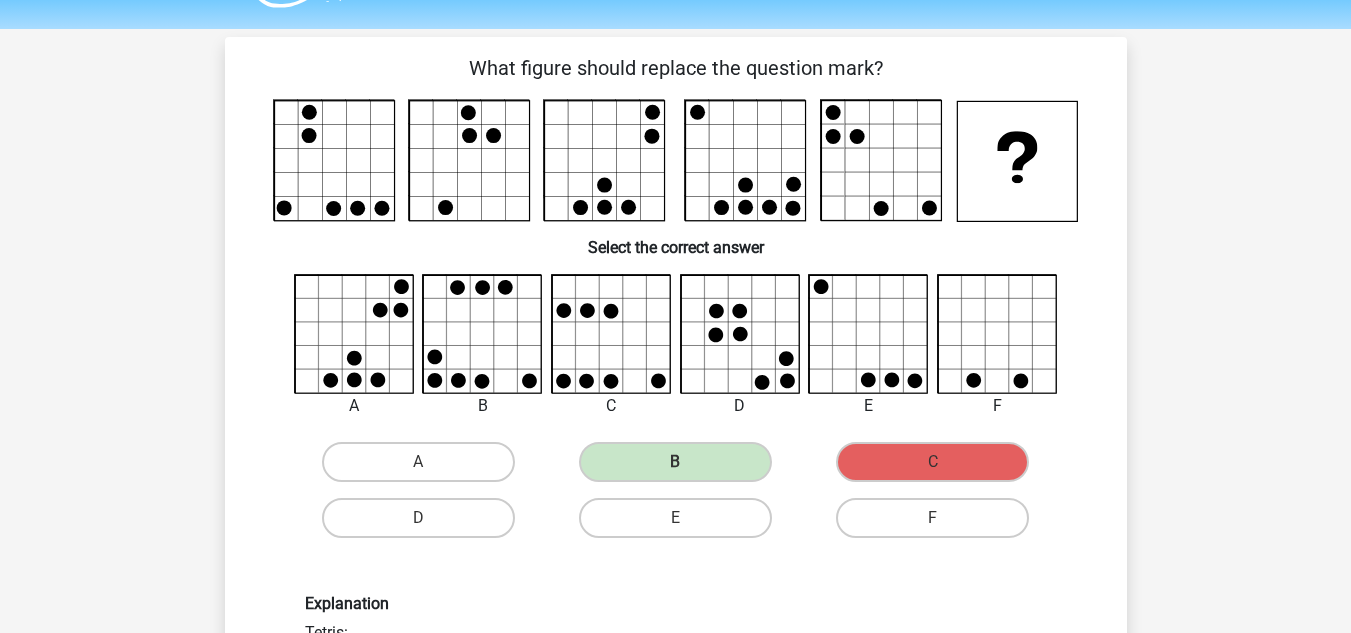 scroll, scrollTop: 58, scrollLeft: 0, axis: vertical 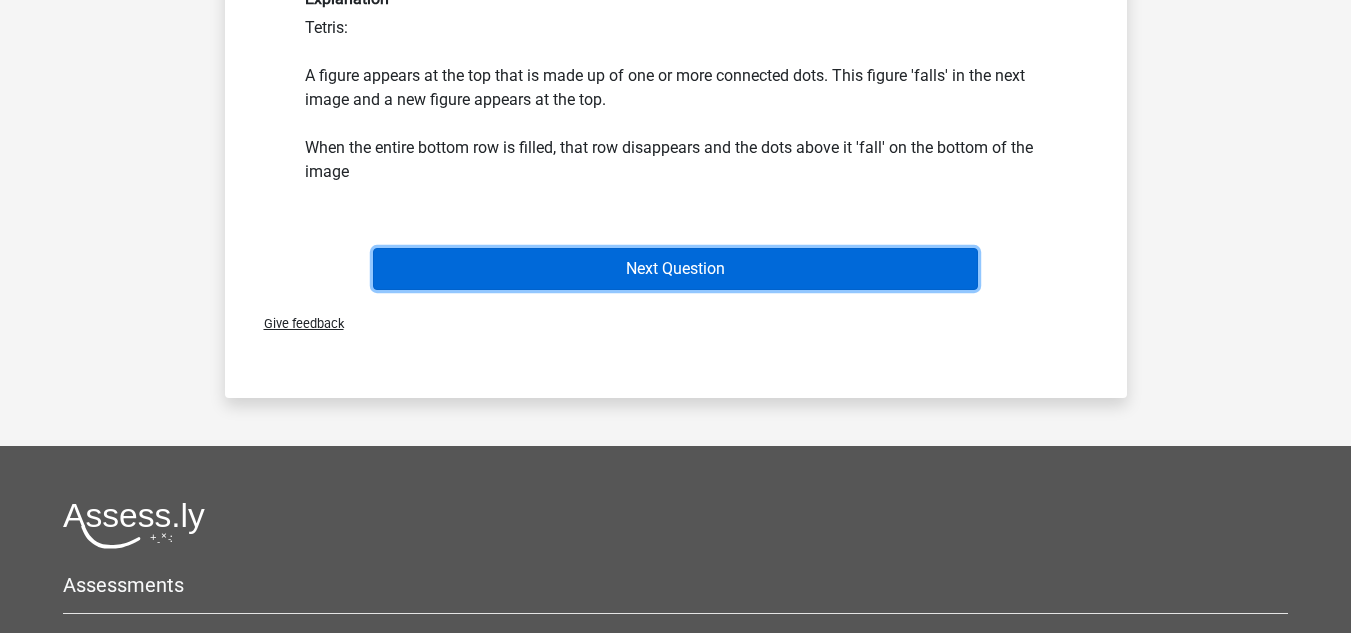 click on "Next Question" at bounding box center [675, 269] 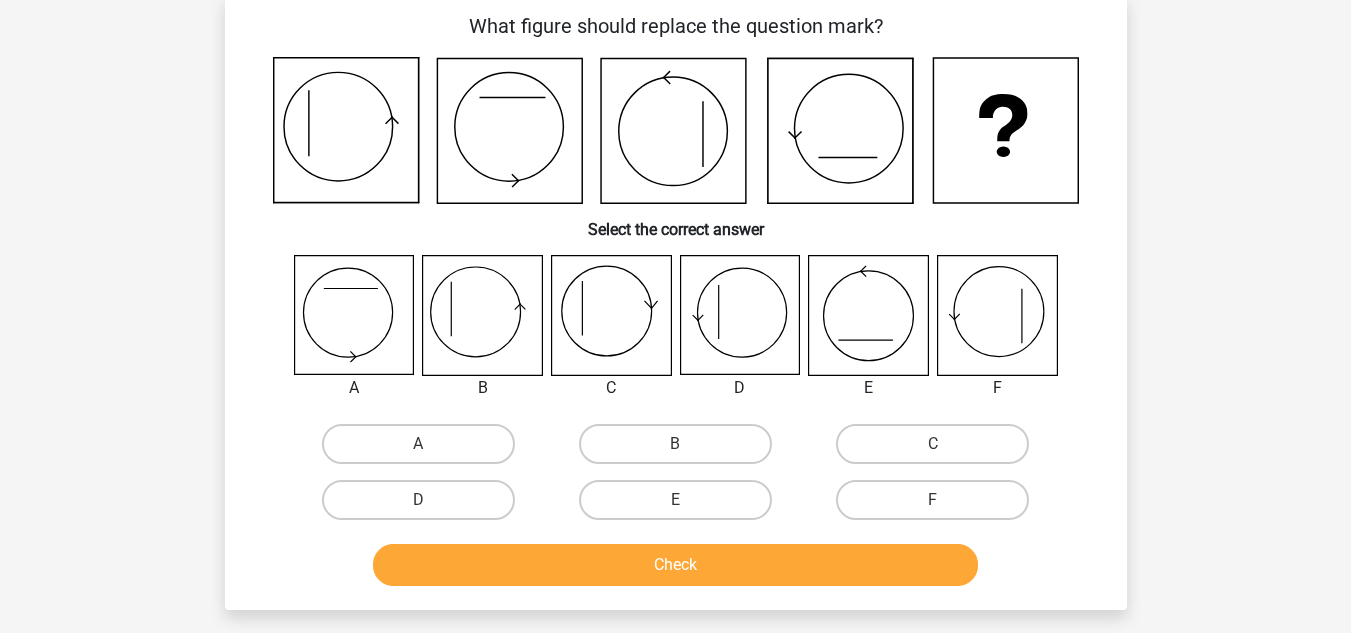 scroll, scrollTop: 92, scrollLeft: 0, axis: vertical 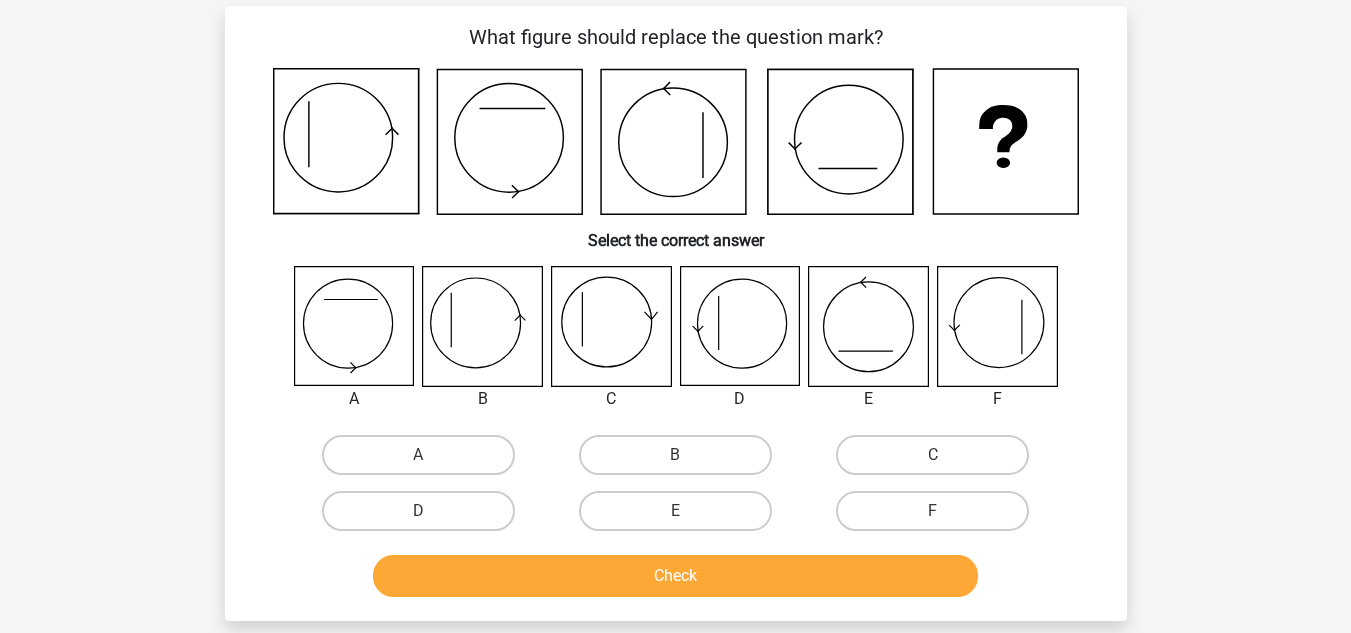 type 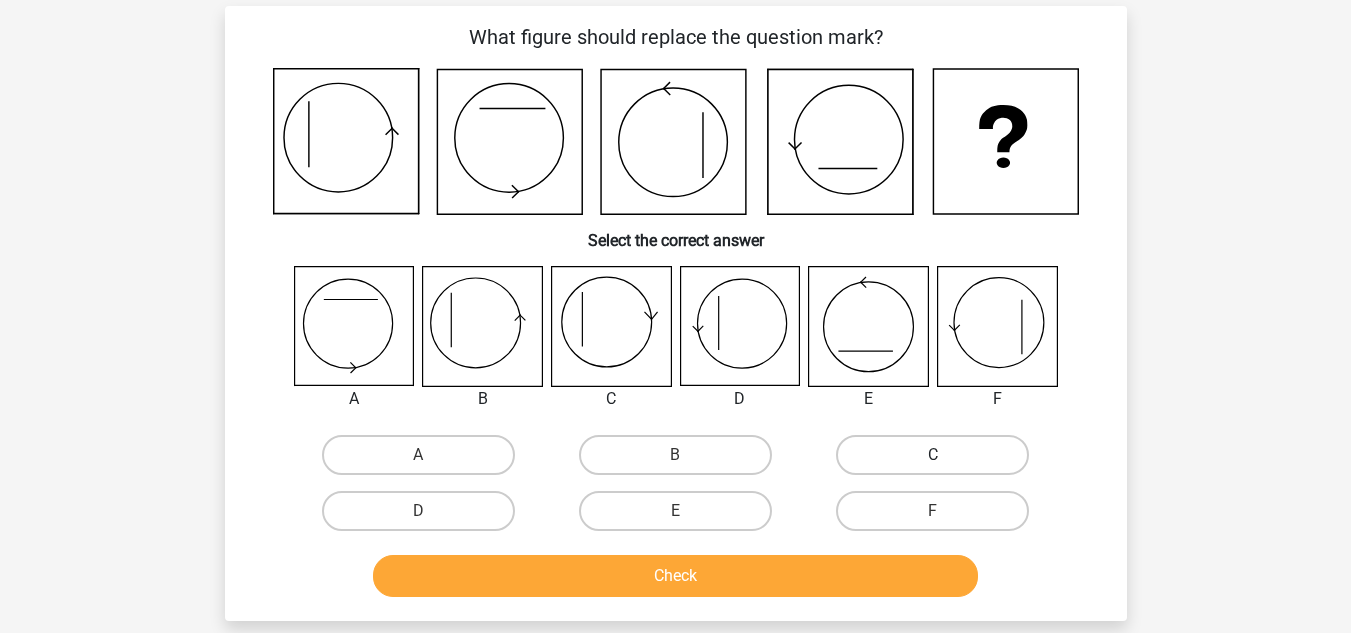 click on "C" at bounding box center [932, 455] 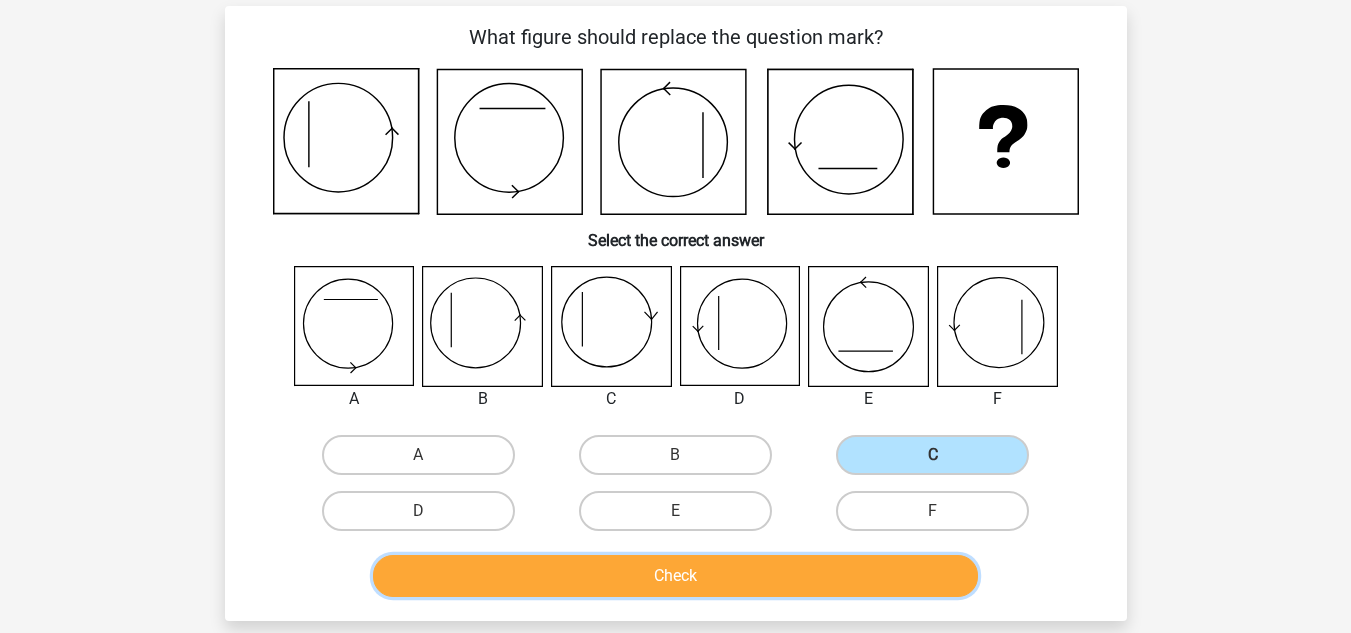 click on "Check" at bounding box center [675, 576] 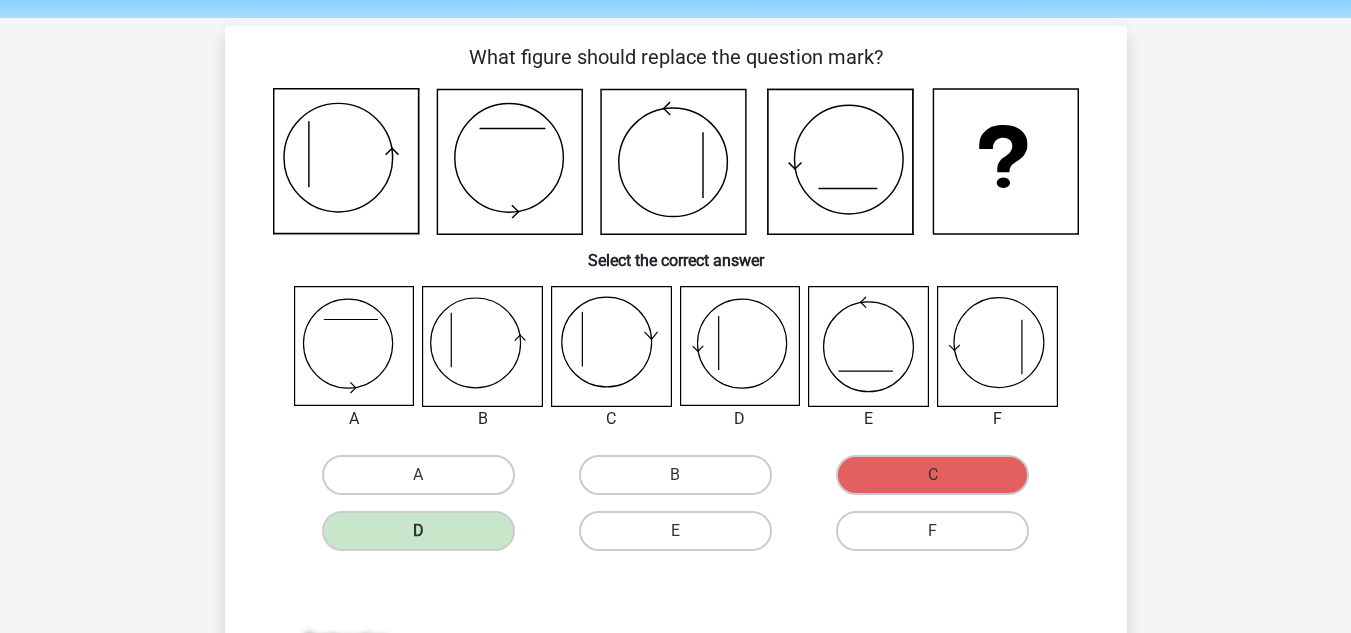 scroll, scrollTop: 72, scrollLeft: 0, axis: vertical 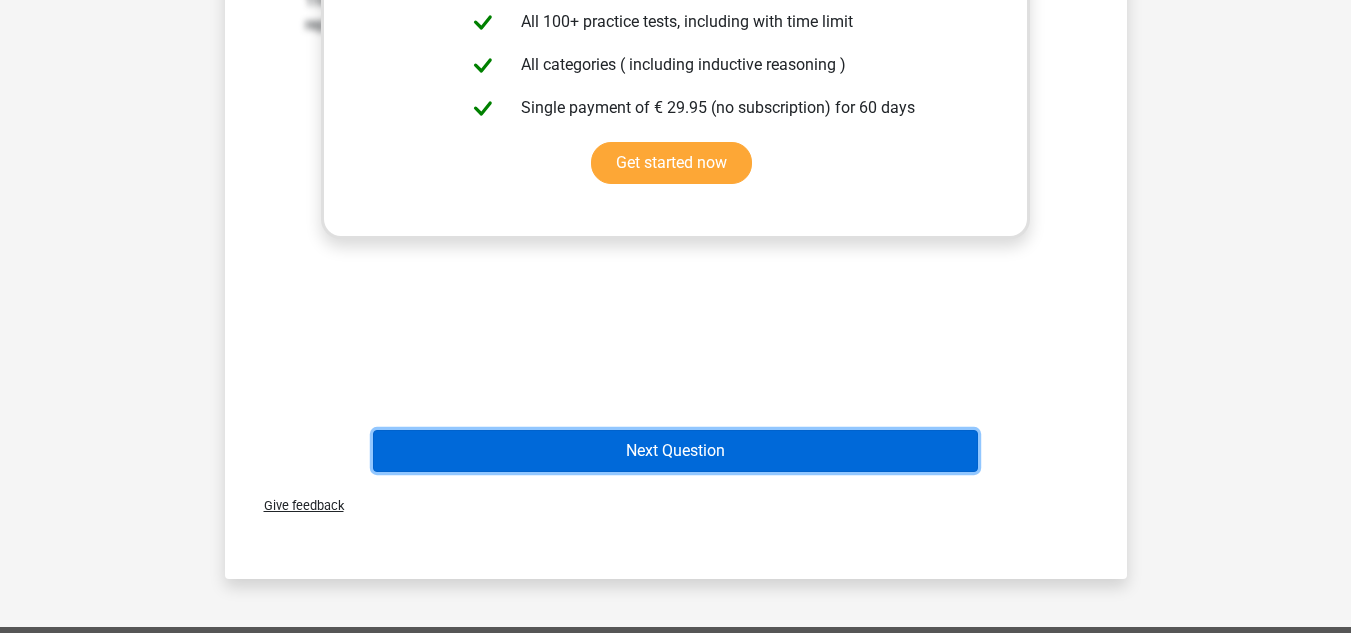 click on "Next Question" at bounding box center (675, 451) 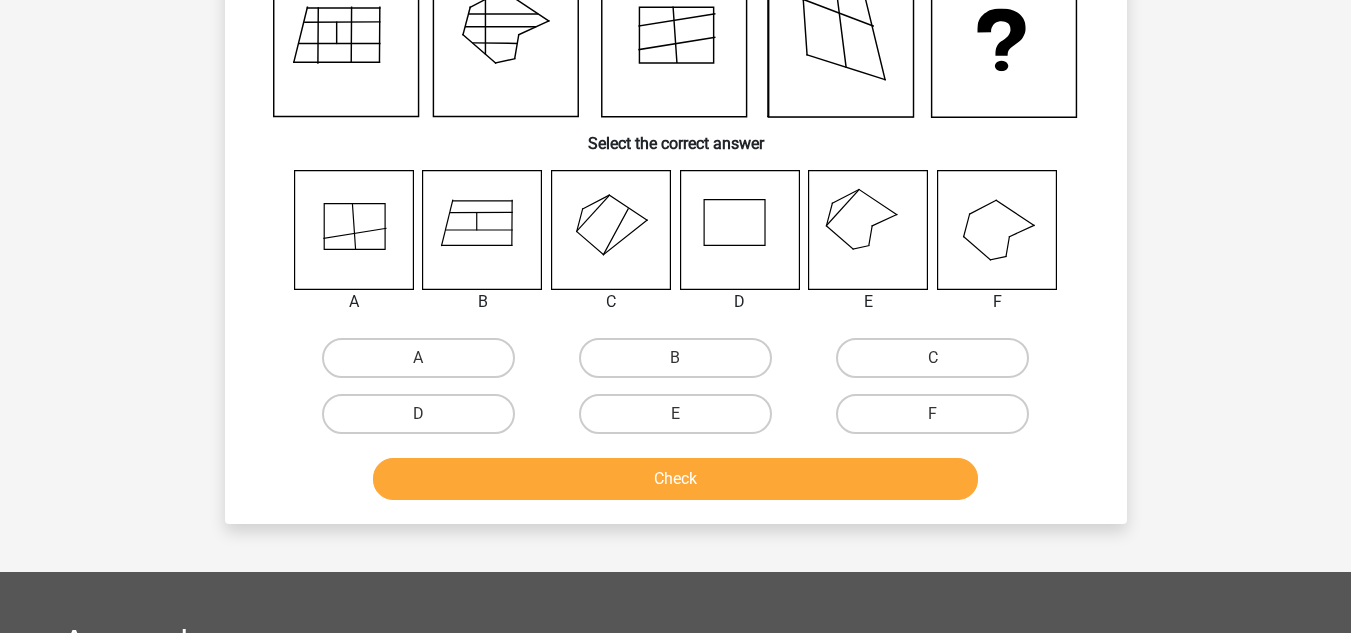 scroll, scrollTop: 92, scrollLeft: 0, axis: vertical 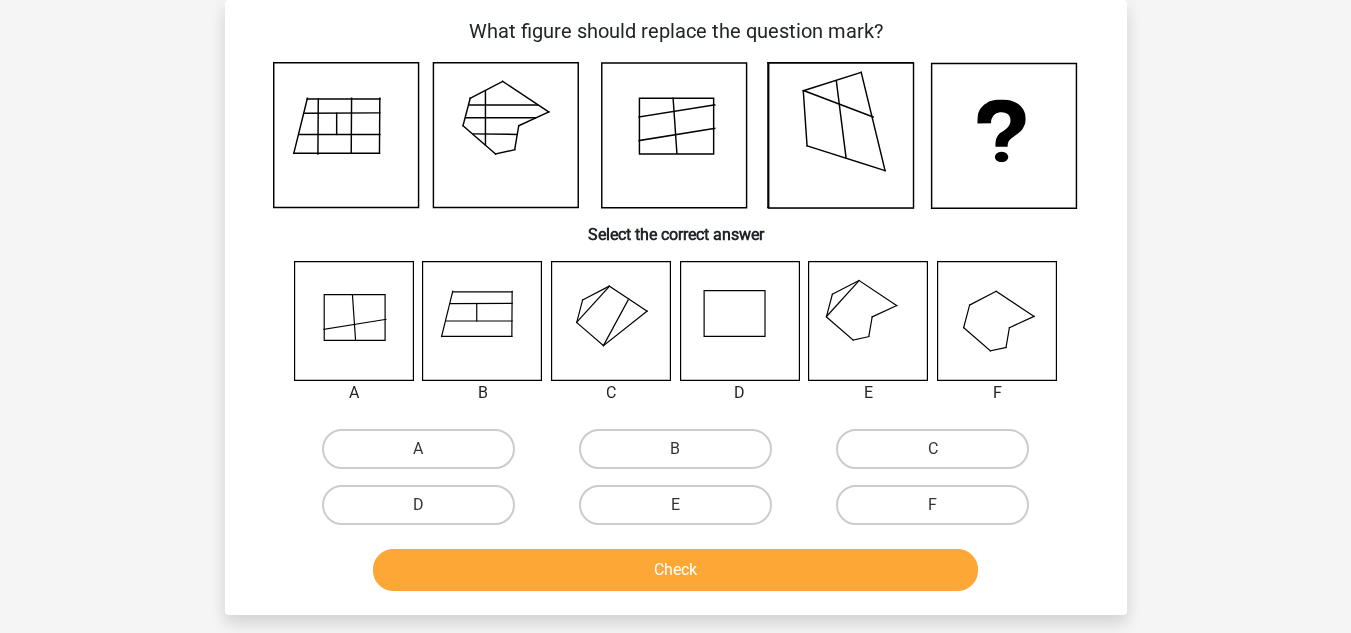 click on "E" at bounding box center [675, 505] 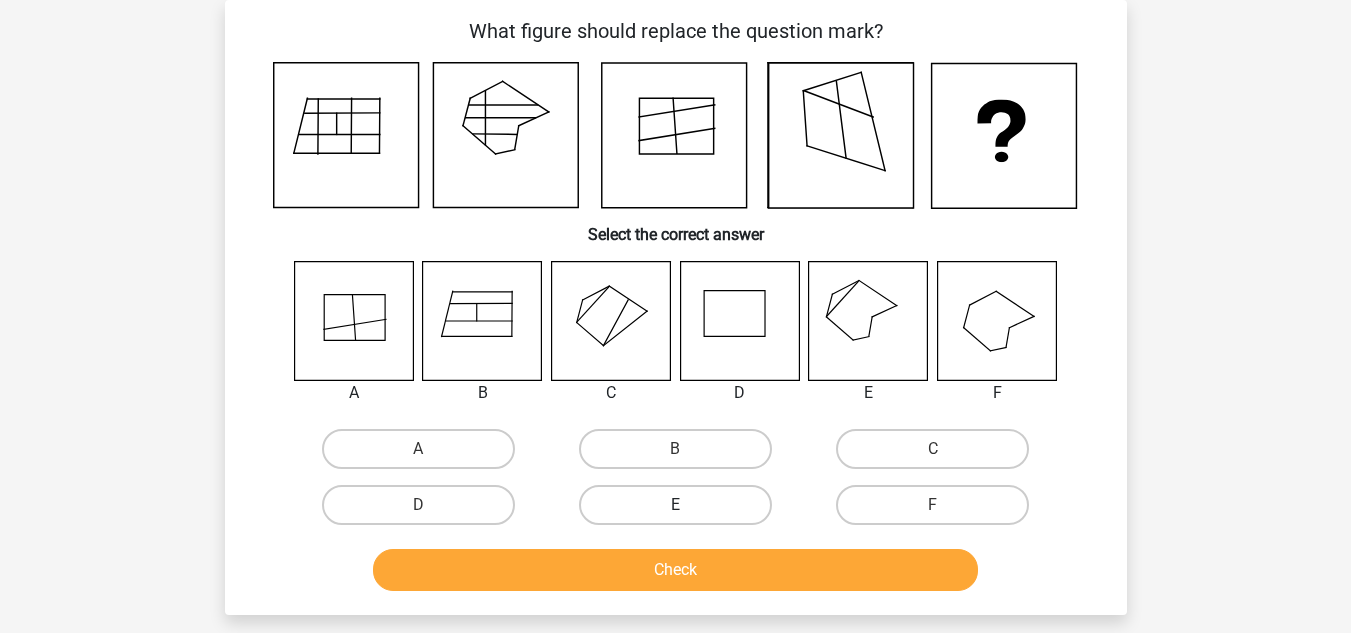 click on "E" at bounding box center (675, 505) 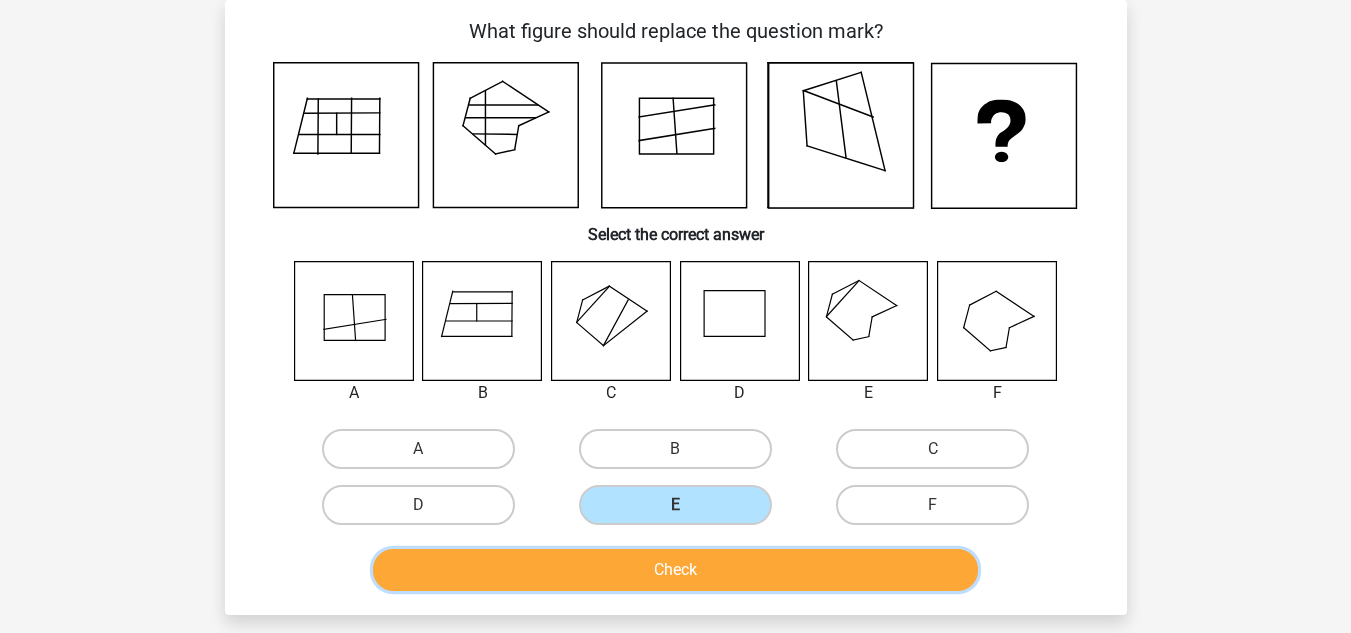 click on "Check" at bounding box center [675, 570] 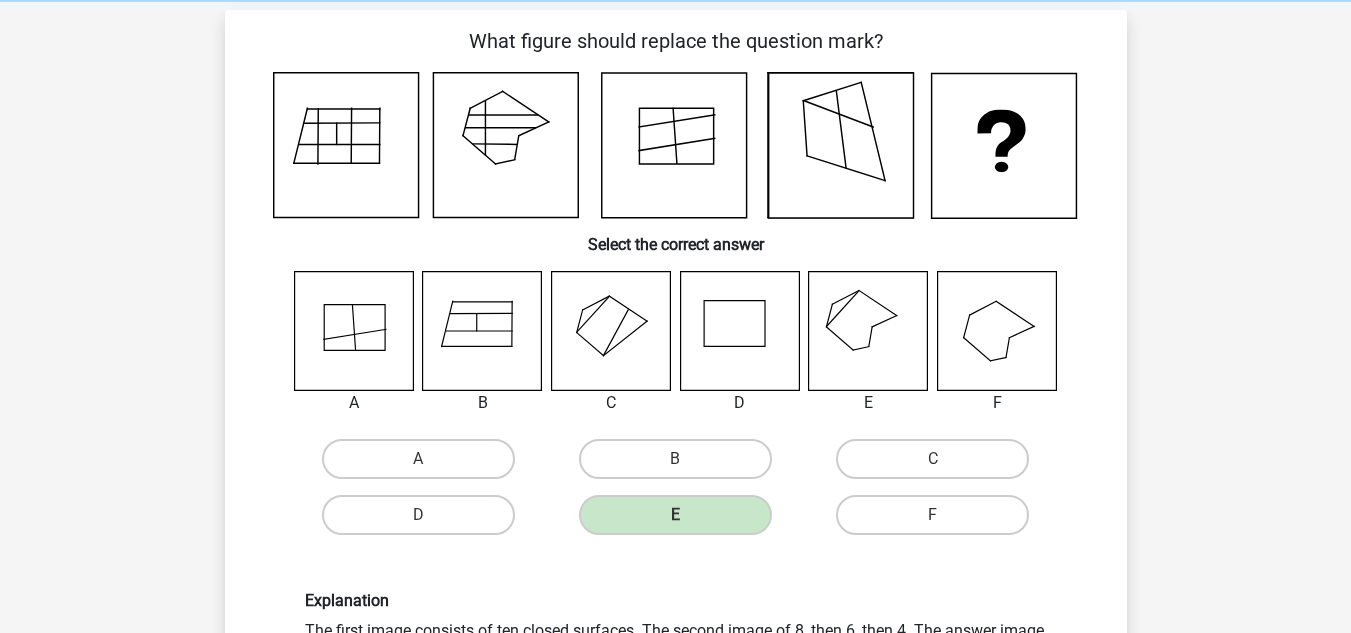 scroll, scrollTop: 74, scrollLeft: 0, axis: vertical 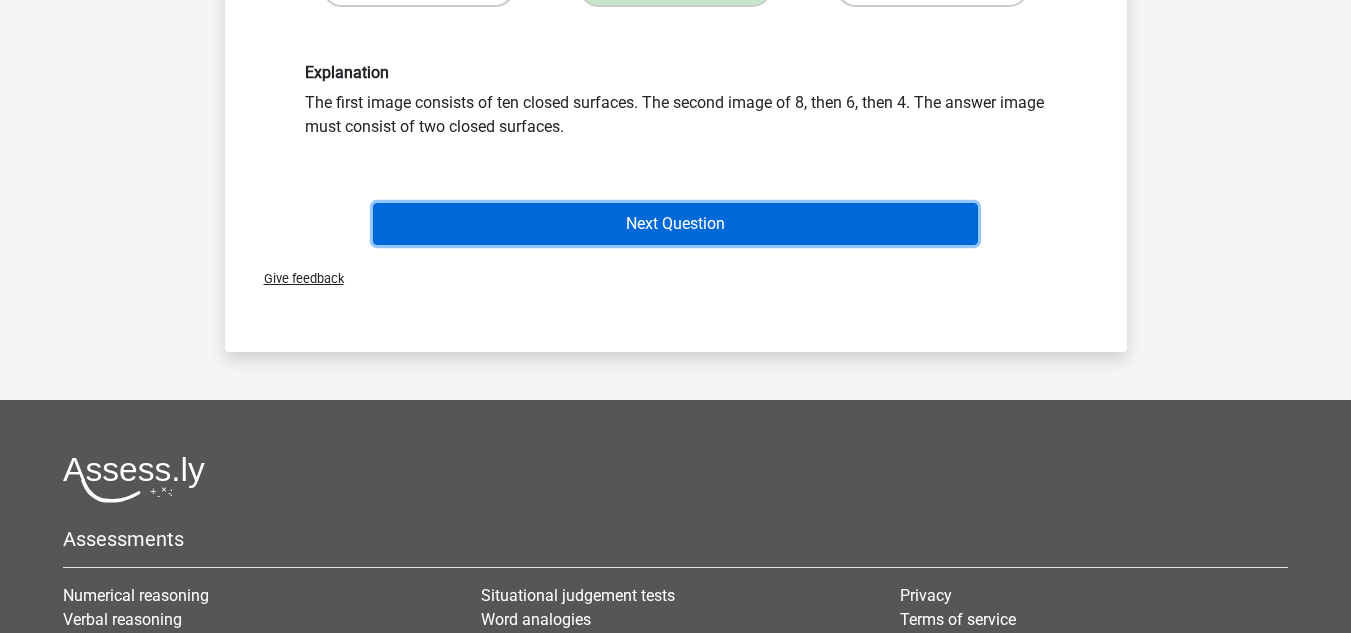click on "Next Question" at bounding box center (675, 224) 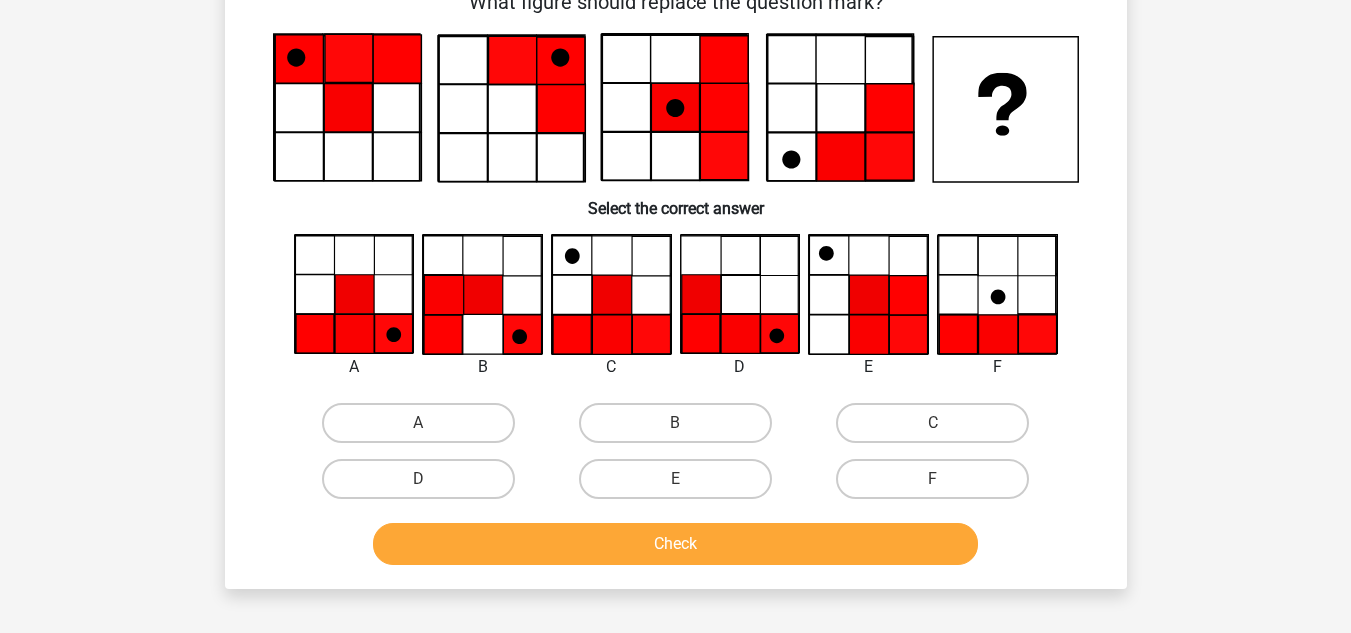 scroll, scrollTop: 92, scrollLeft: 0, axis: vertical 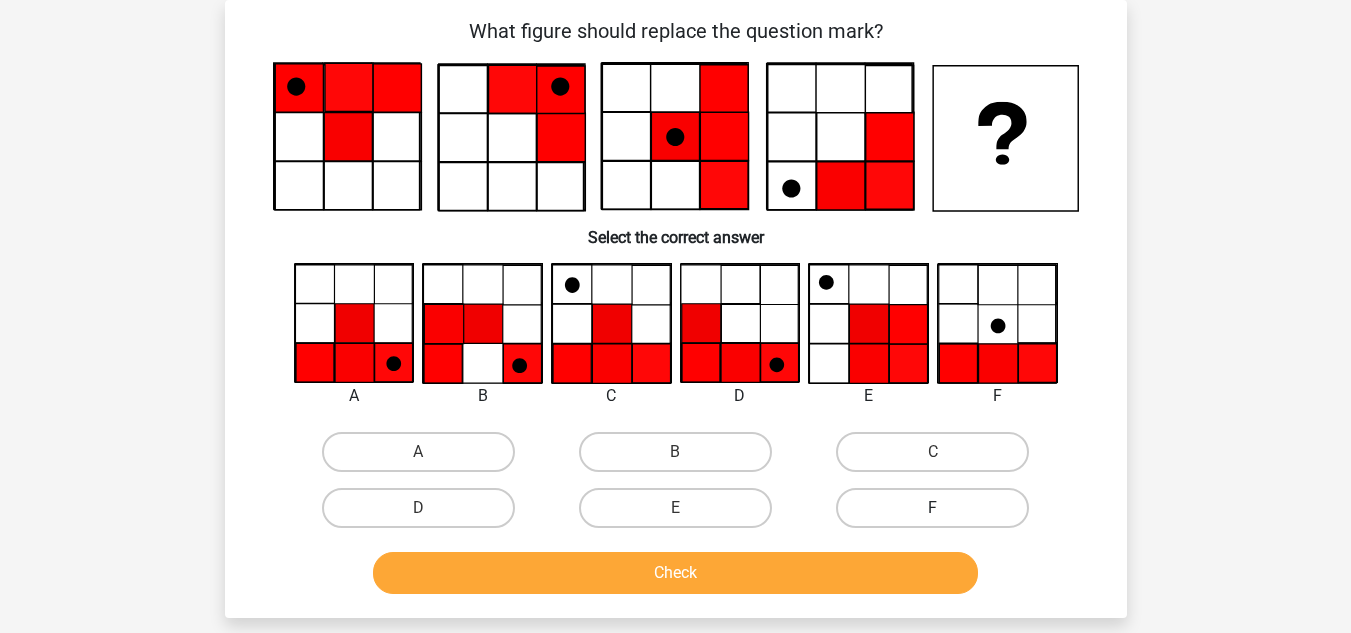 click on "F" at bounding box center (932, 508) 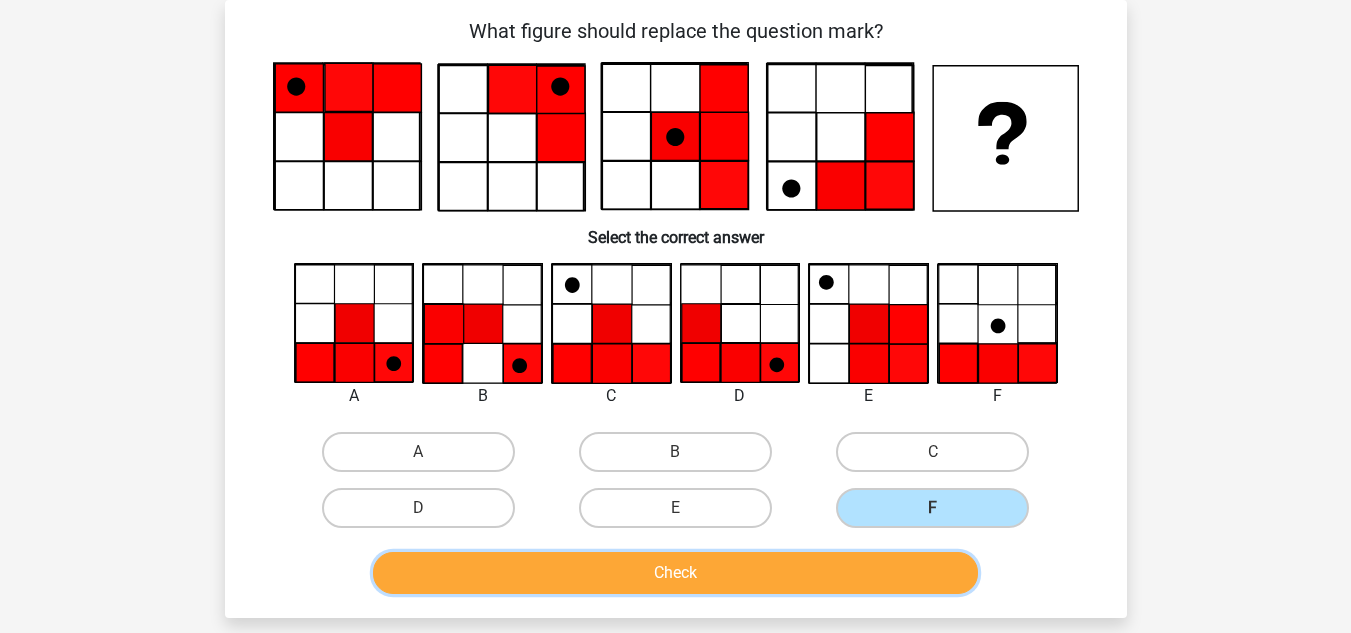 click on "Check" at bounding box center (675, 573) 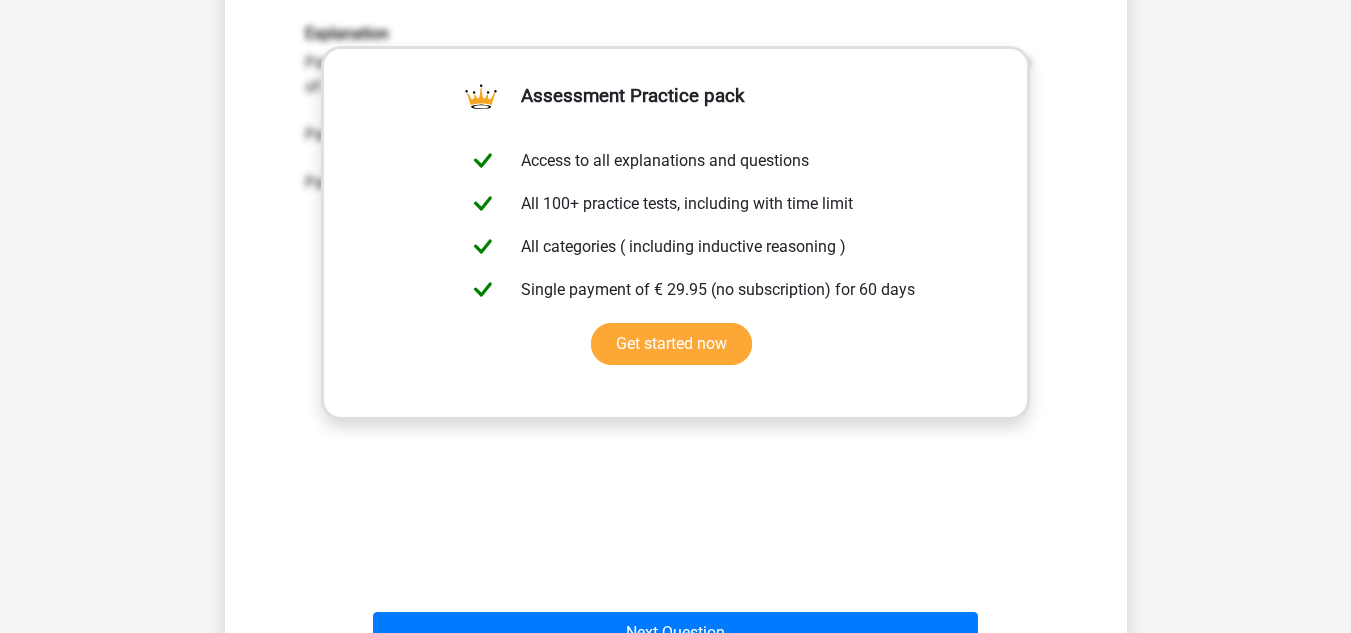 scroll, scrollTop: 673, scrollLeft: 0, axis: vertical 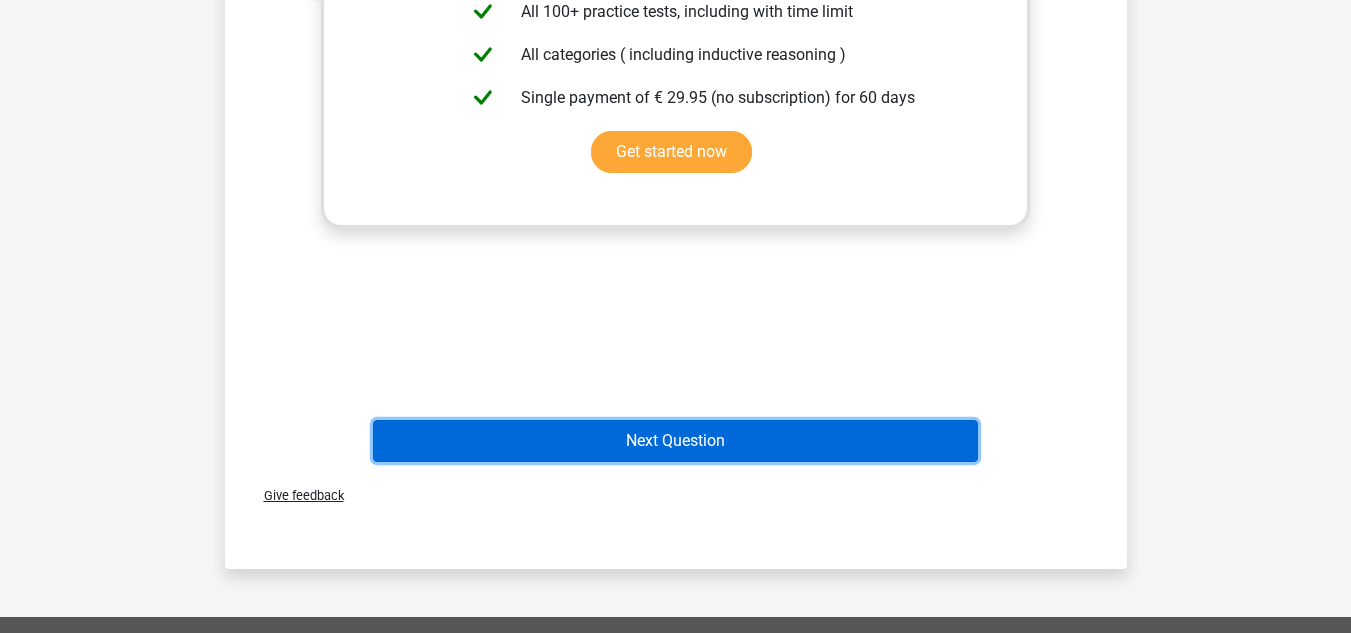 click on "Next Question" at bounding box center (675, 441) 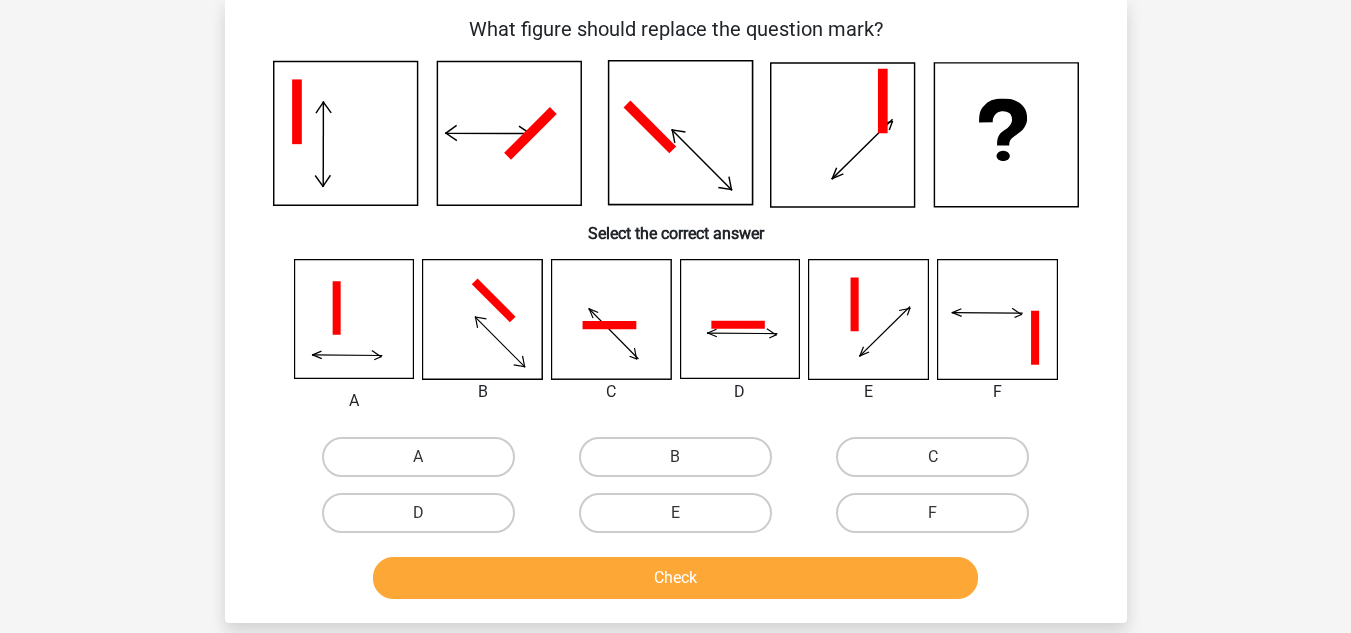 scroll, scrollTop: 92, scrollLeft: 0, axis: vertical 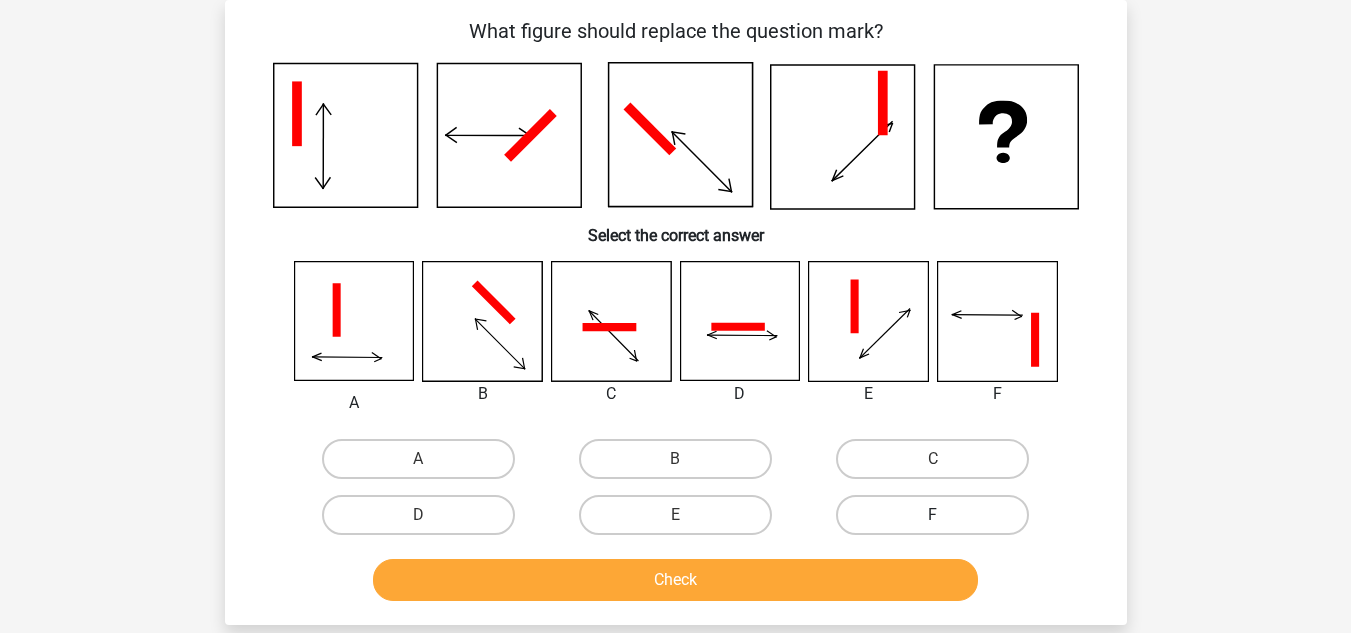 click on "F" at bounding box center (932, 515) 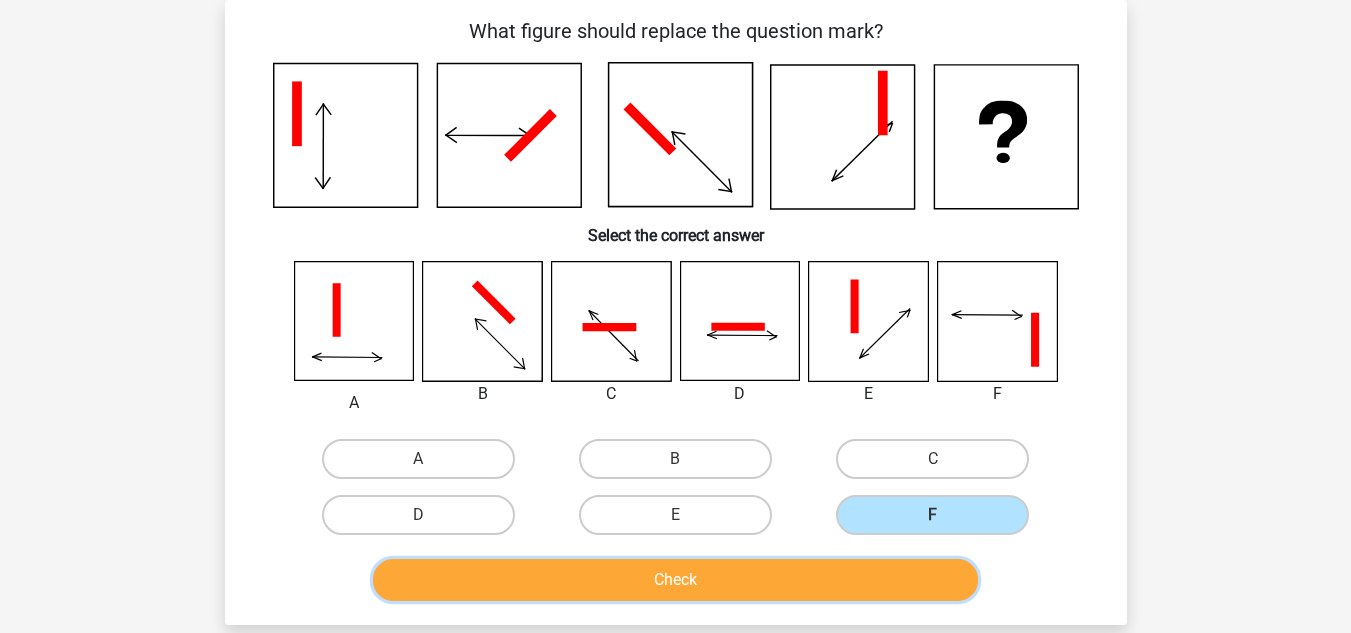 click on "Check" at bounding box center (675, 580) 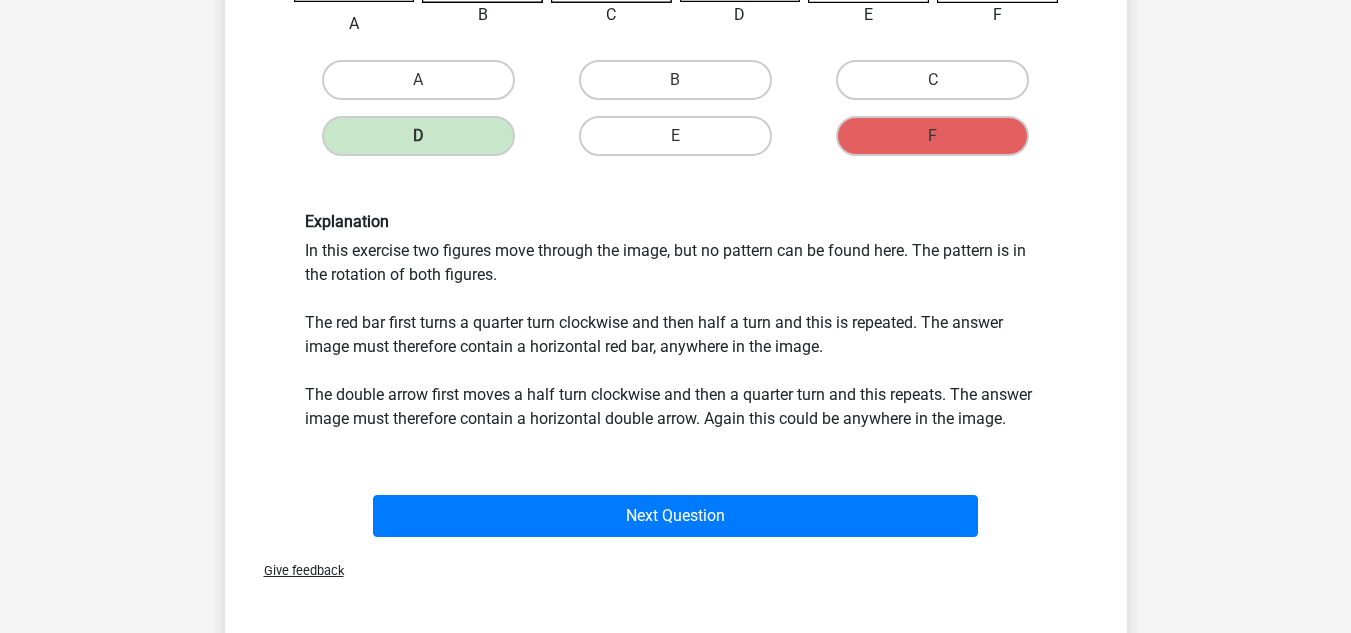 scroll, scrollTop: 477, scrollLeft: 0, axis: vertical 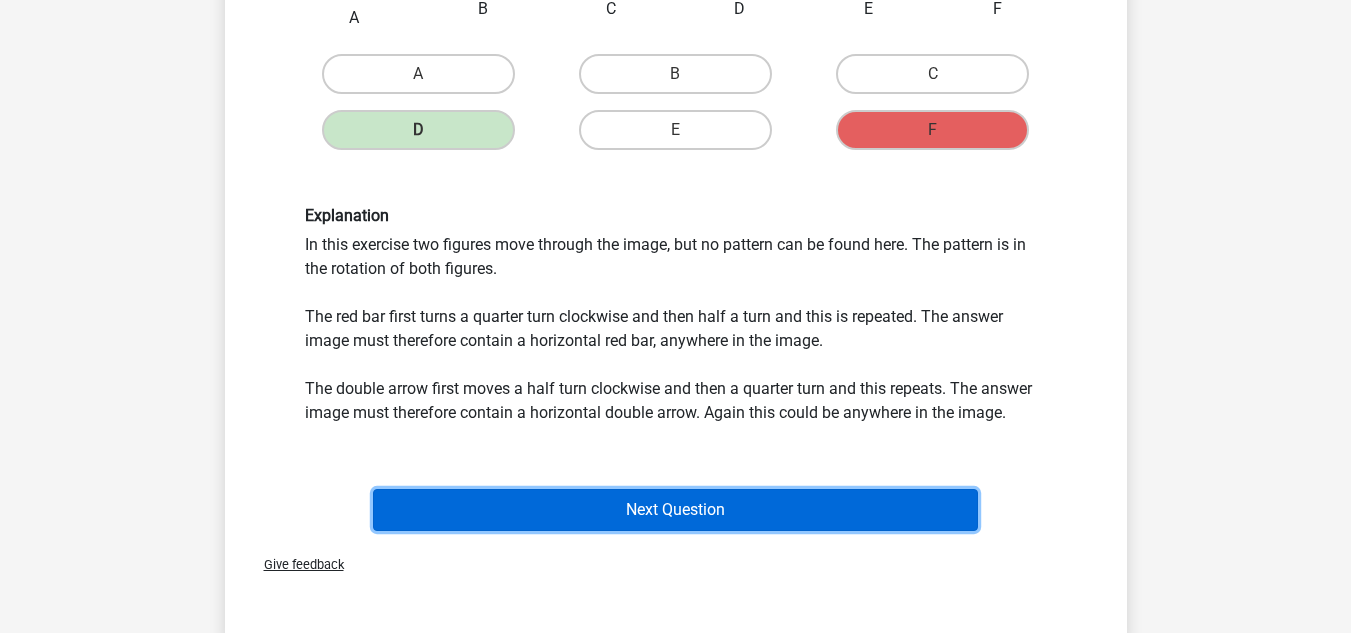 click on "Next Question" at bounding box center [675, 510] 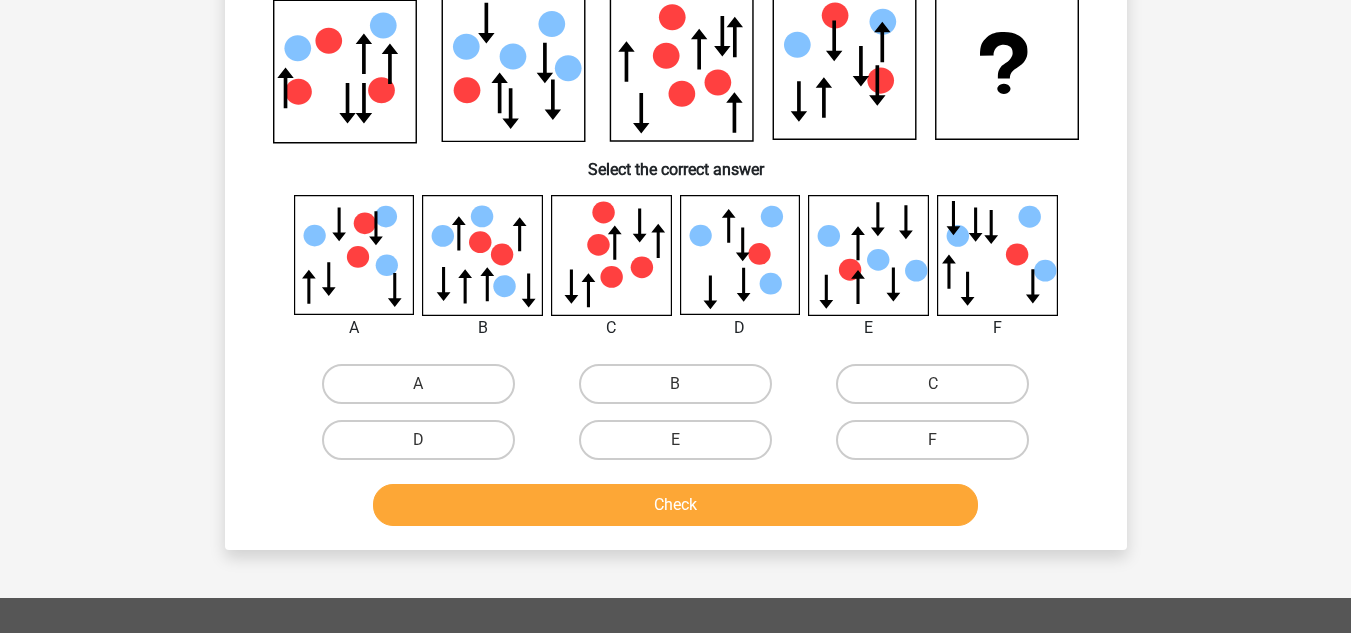 scroll, scrollTop: 92, scrollLeft: 0, axis: vertical 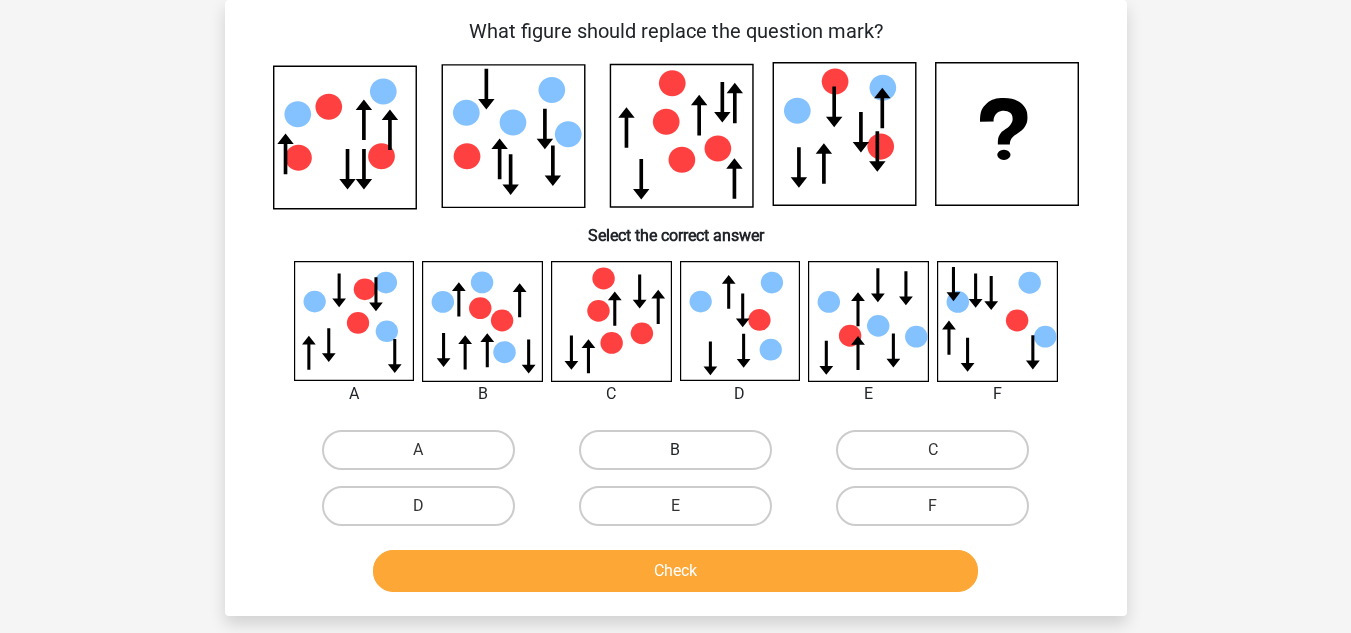 click on "B" at bounding box center [675, 450] 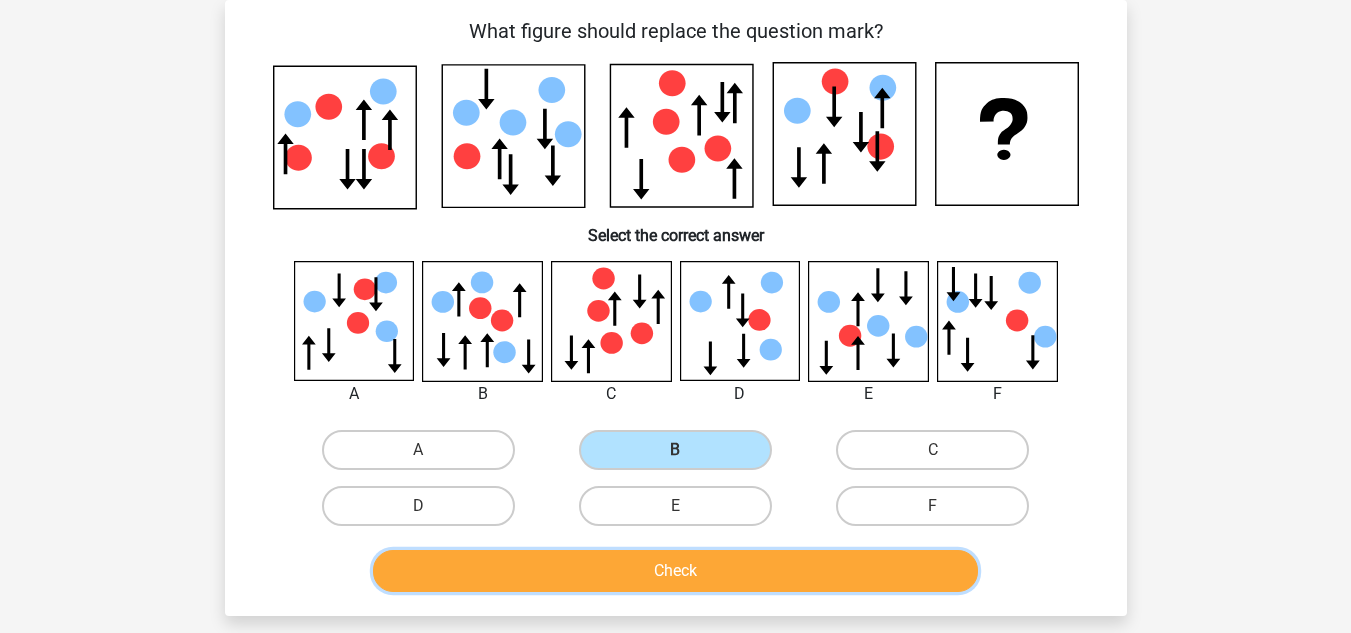 click on "Check" at bounding box center (675, 571) 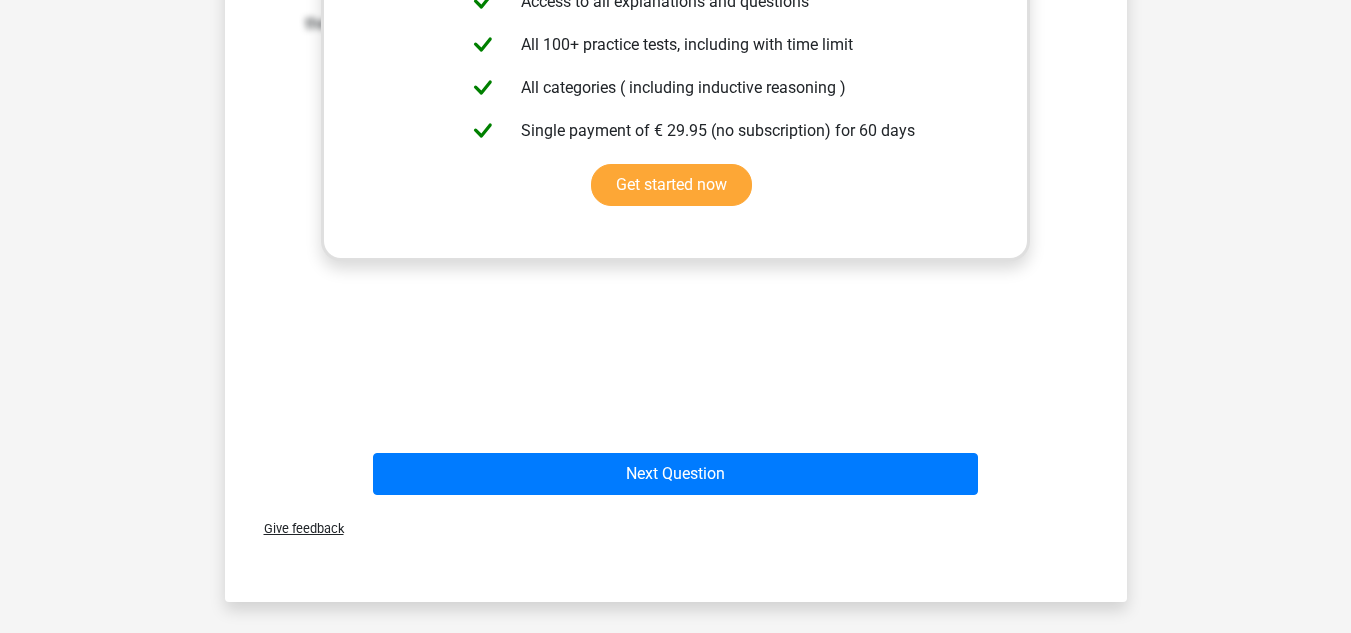 scroll, scrollTop: 827, scrollLeft: 0, axis: vertical 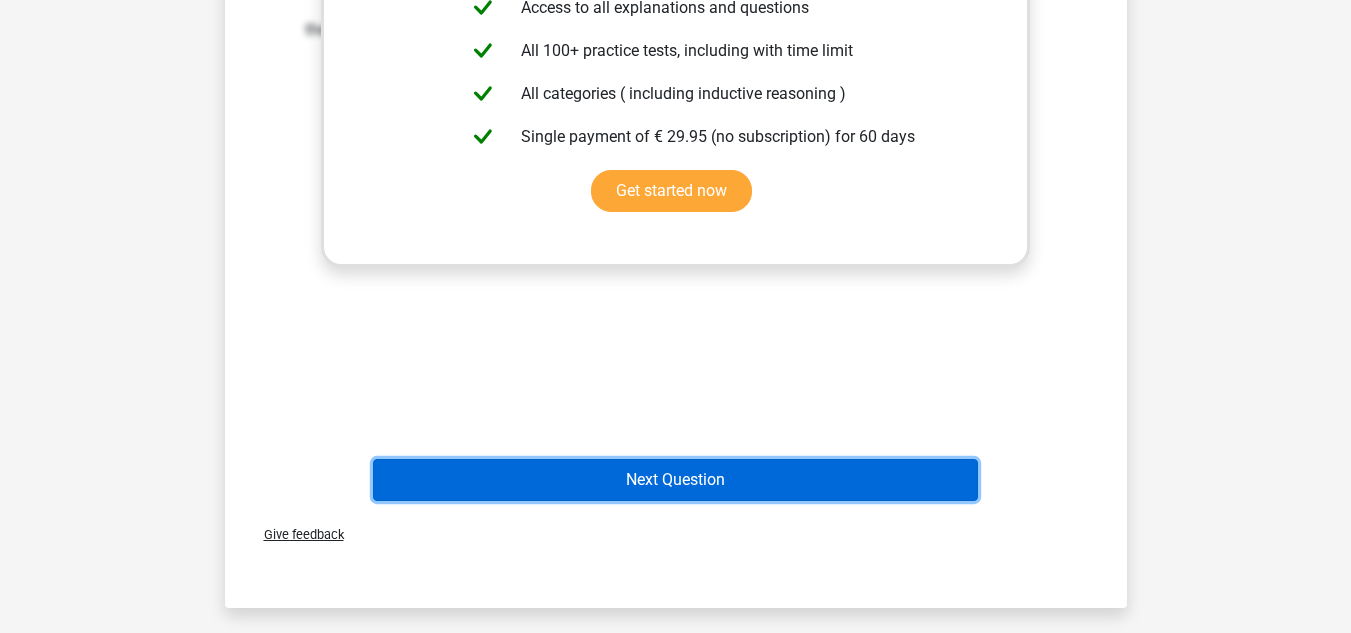 click on "Next Question" at bounding box center [675, 480] 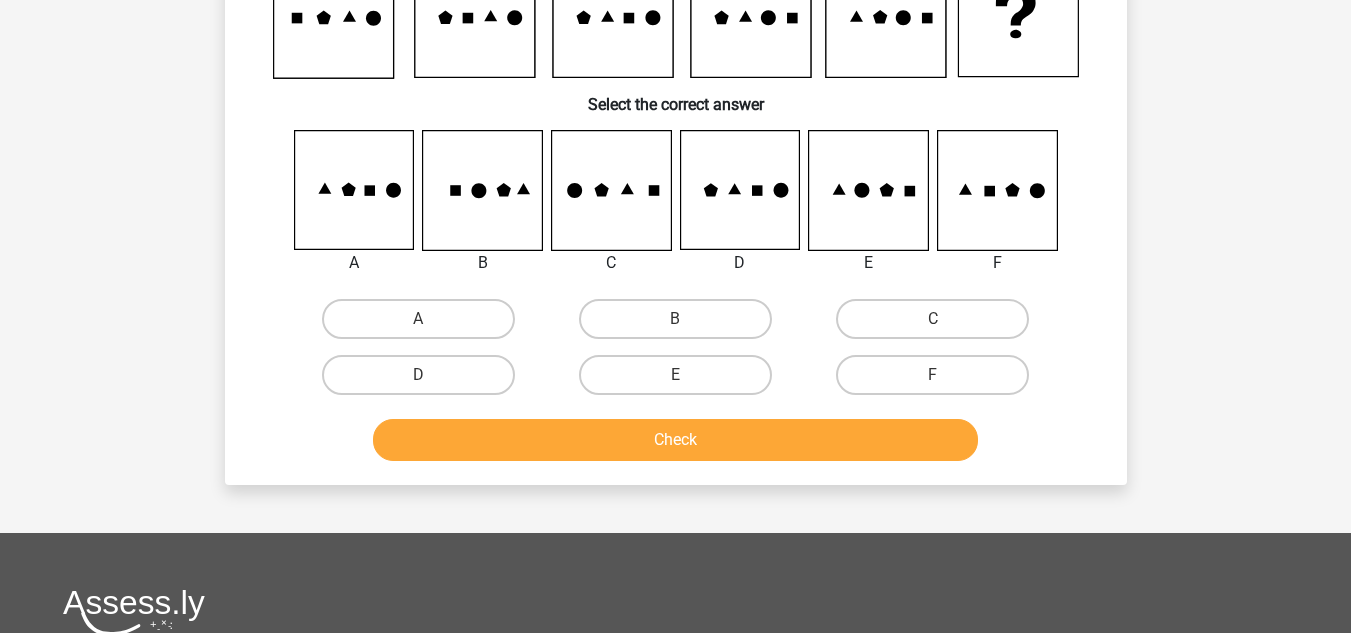 scroll, scrollTop: 92, scrollLeft: 0, axis: vertical 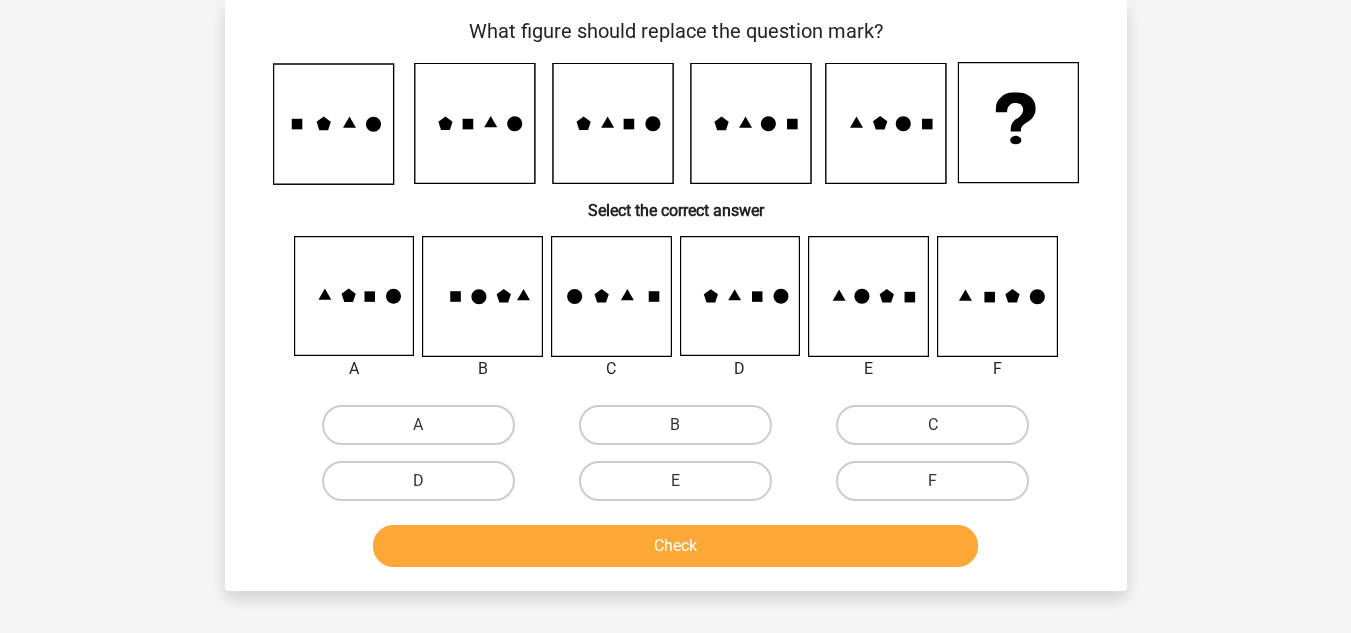 click 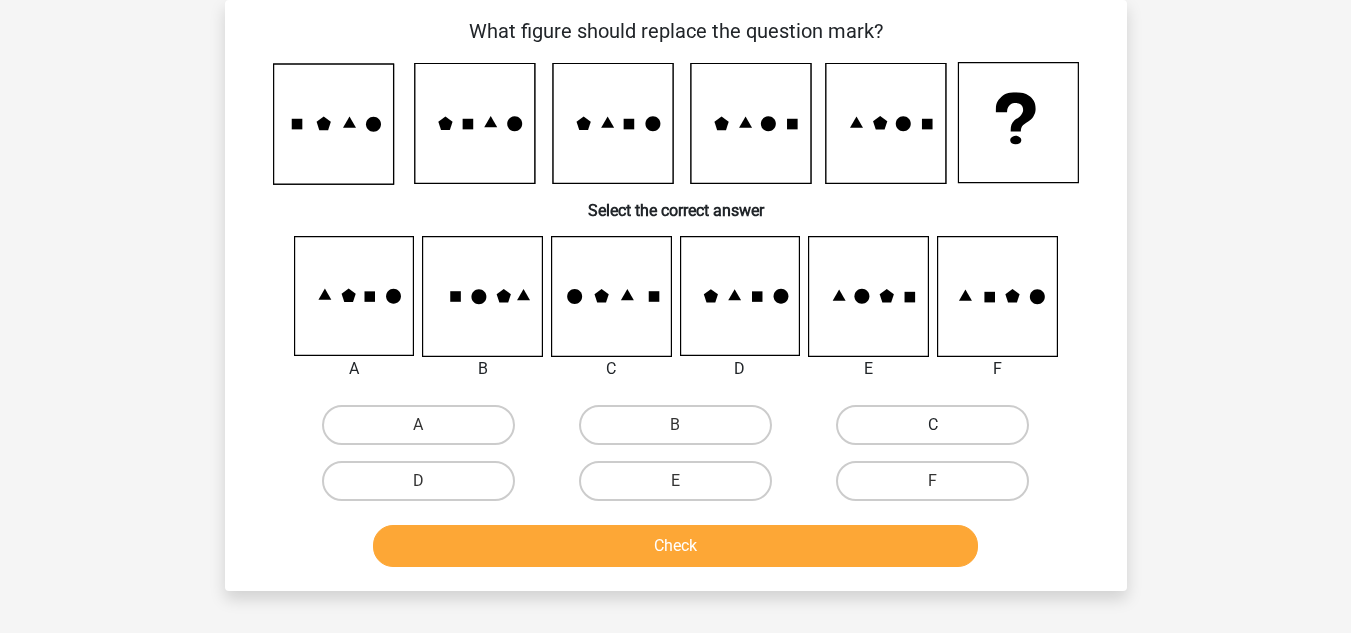 click on "C" at bounding box center (932, 425) 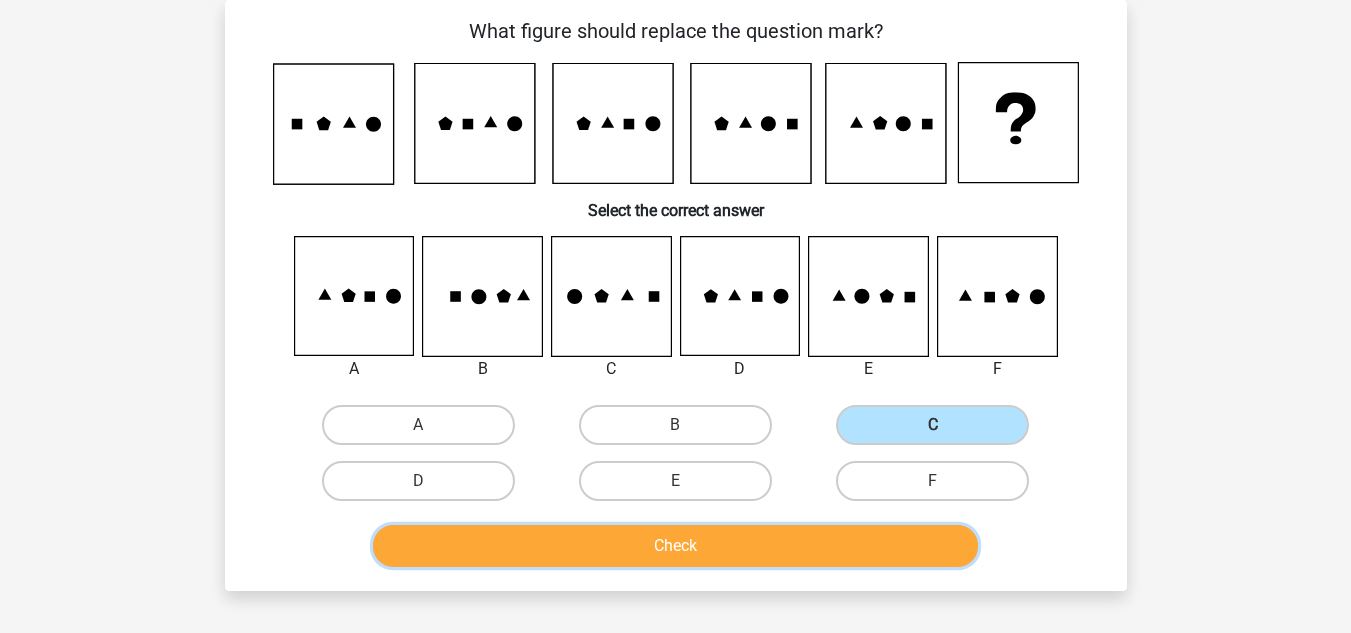 click on "Check" at bounding box center (675, 546) 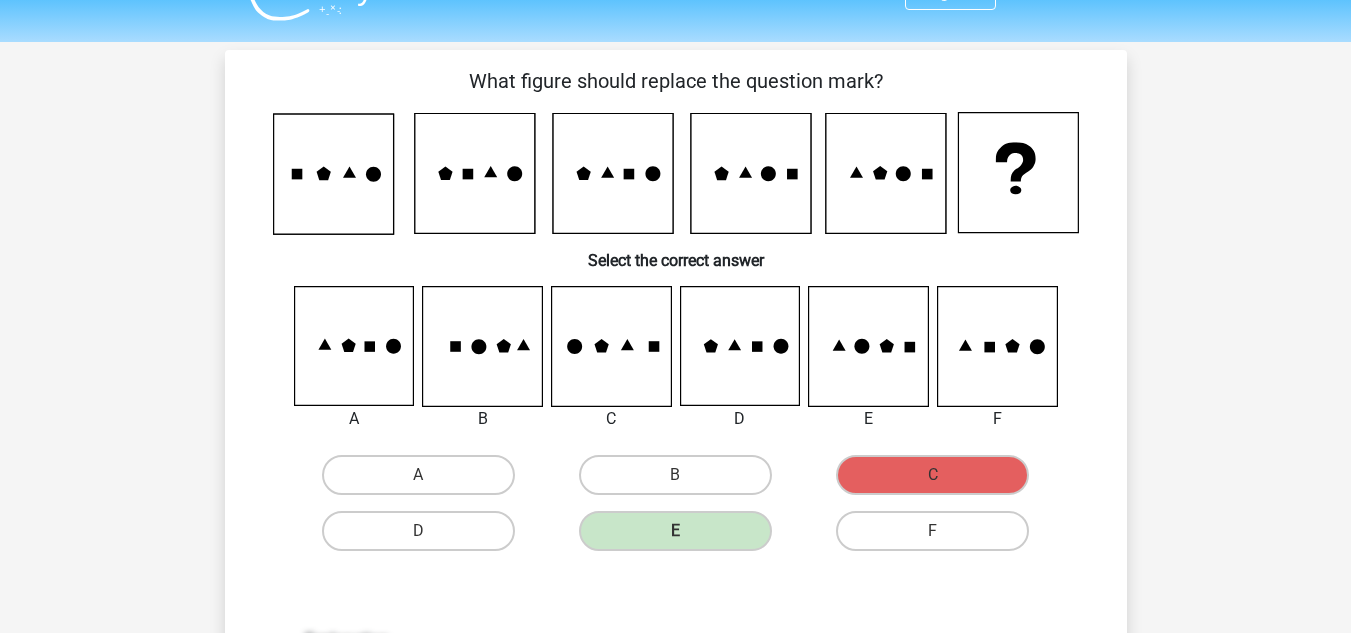 scroll, scrollTop: 36, scrollLeft: 0, axis: vertical 